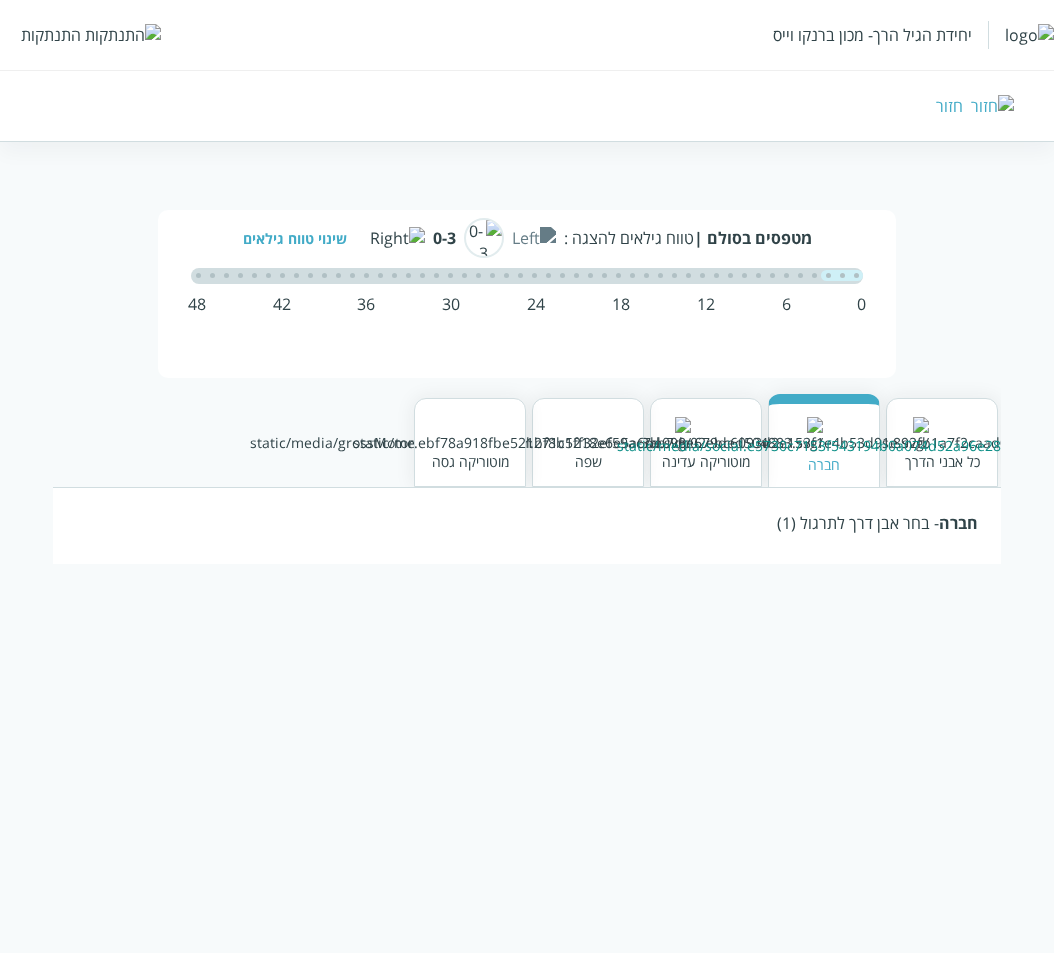 scroll, scrollTop: 0, scrollLeft: 0, axis: both 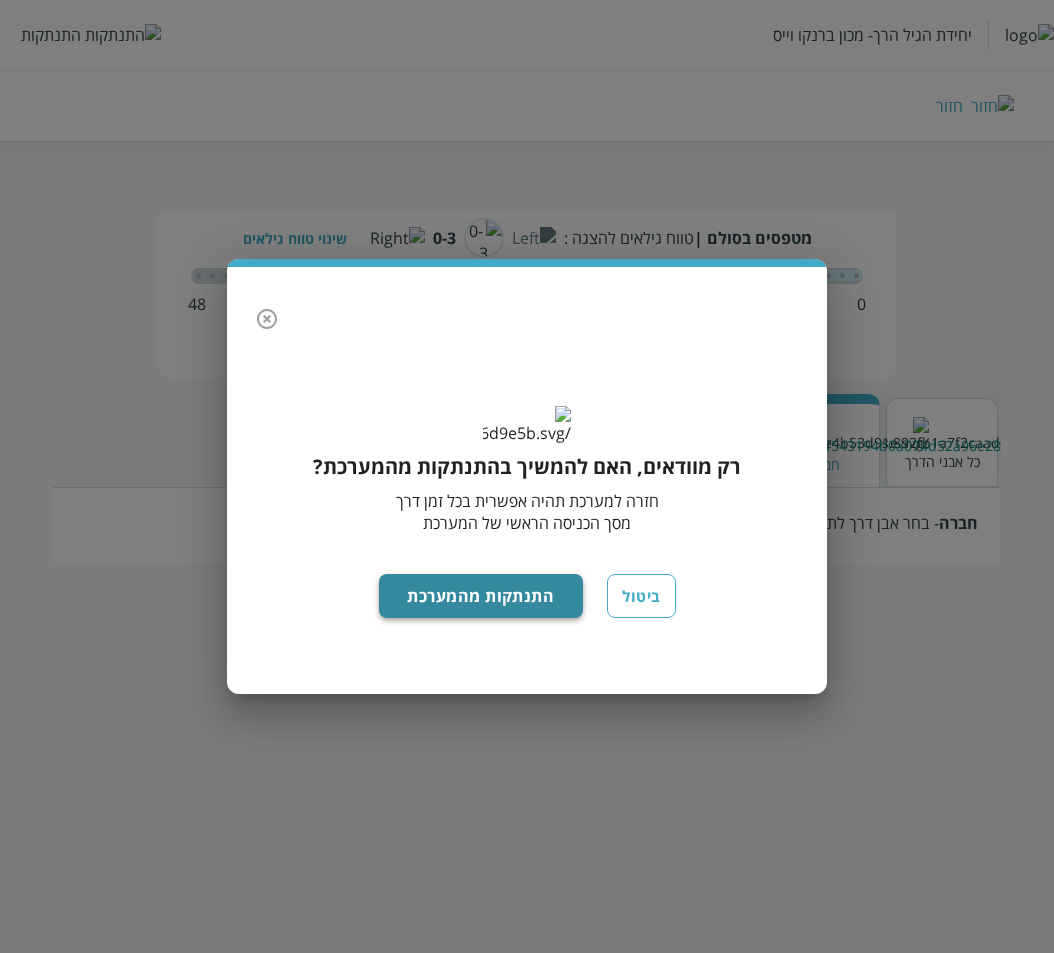click on "התנתקות מהמערכת" at bounding box center [481, 596] 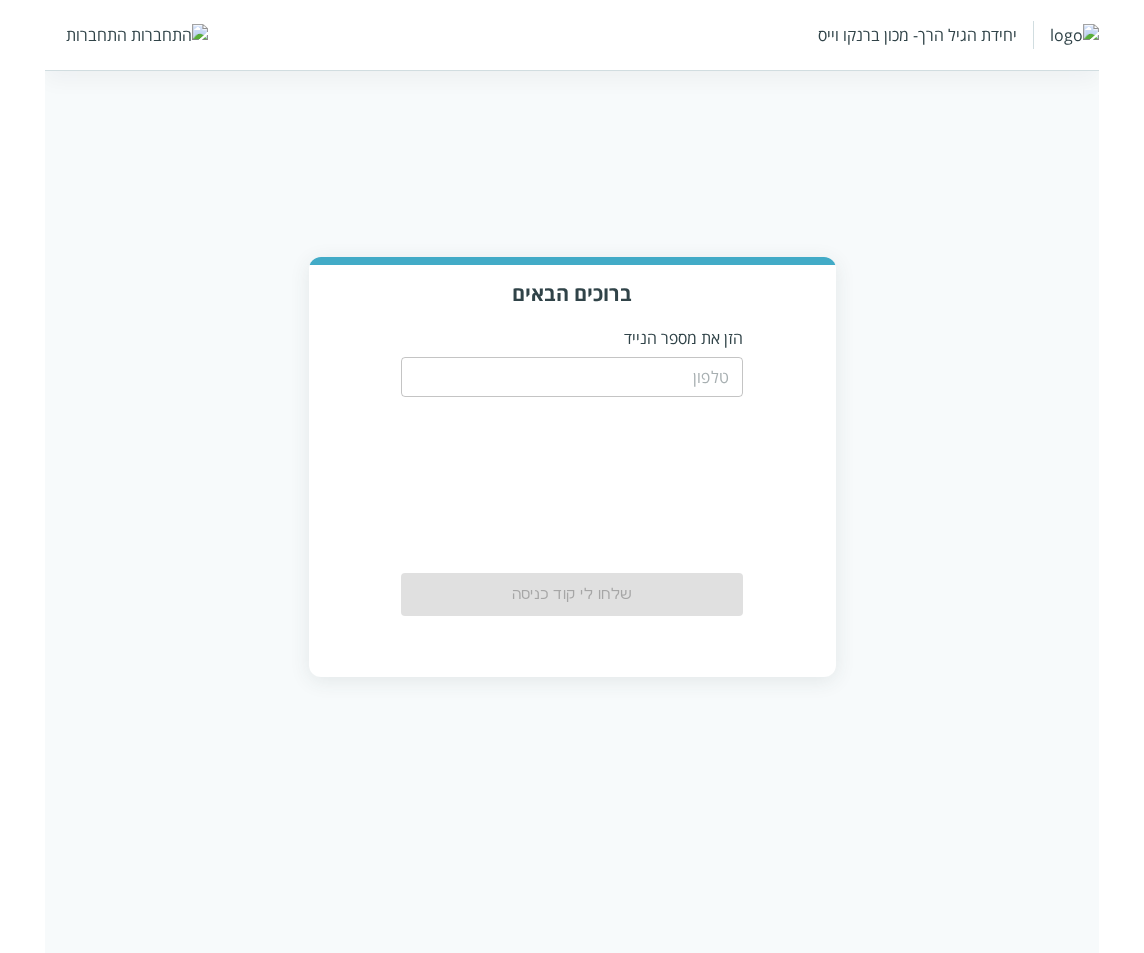 scroll, scrollTop: 0, scrollLeft: 0, axis: both 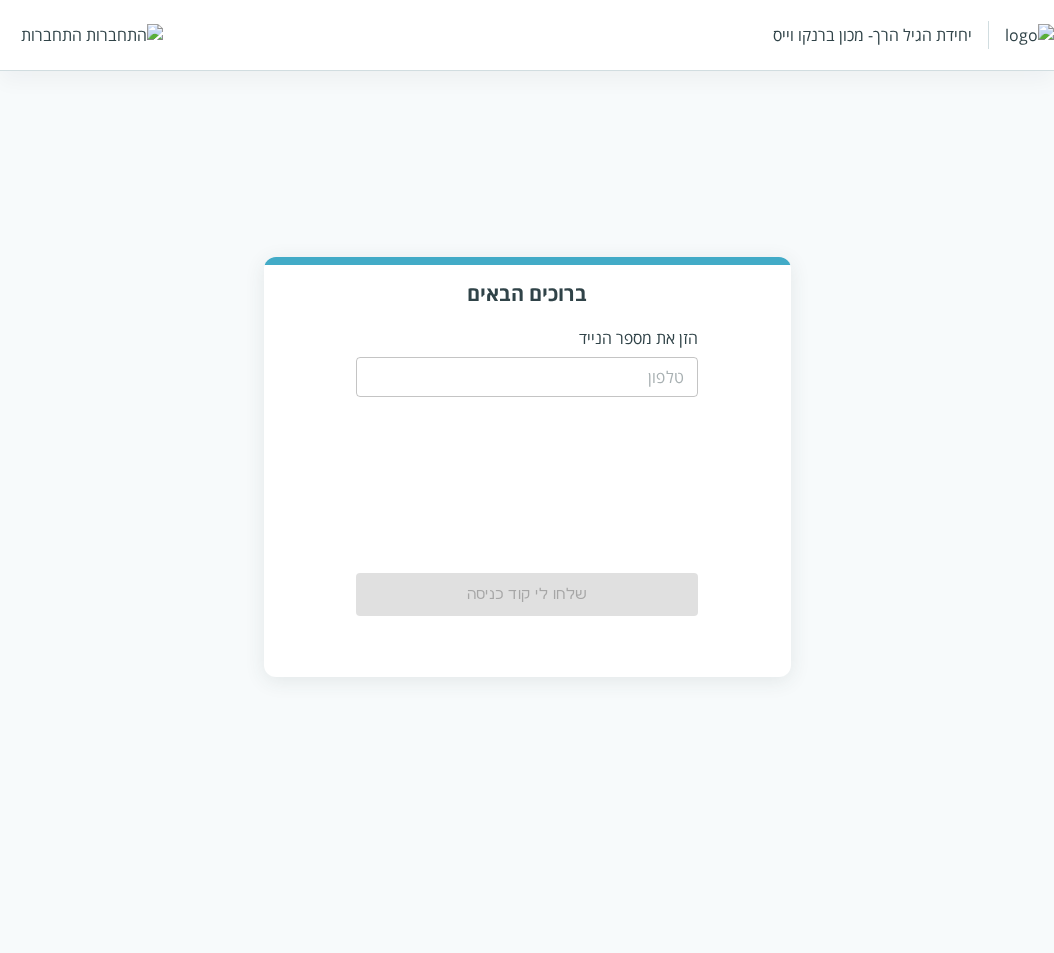 drag, startPoint x: 612, startPoint y: 382, endPoint x: 611, endPoint y: 394, distance: 12.0415945 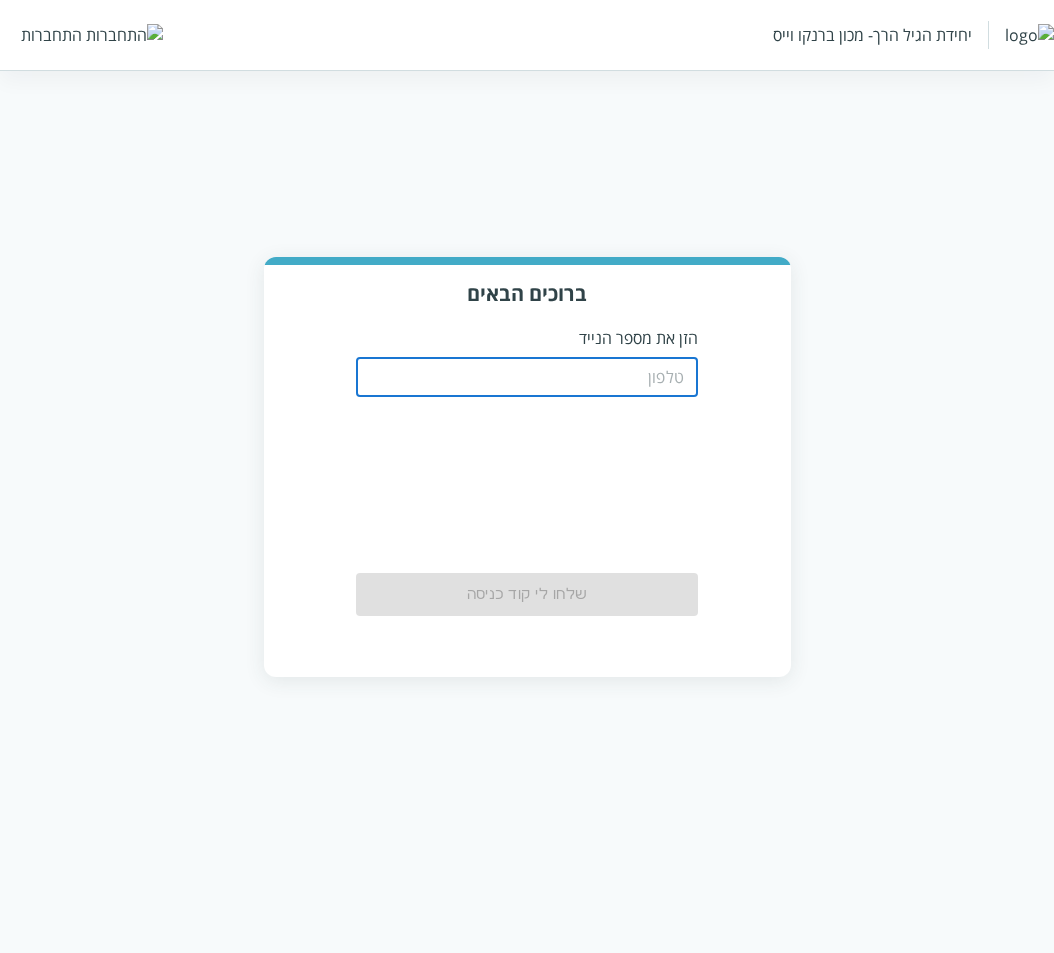 paste on "[PHONE]" 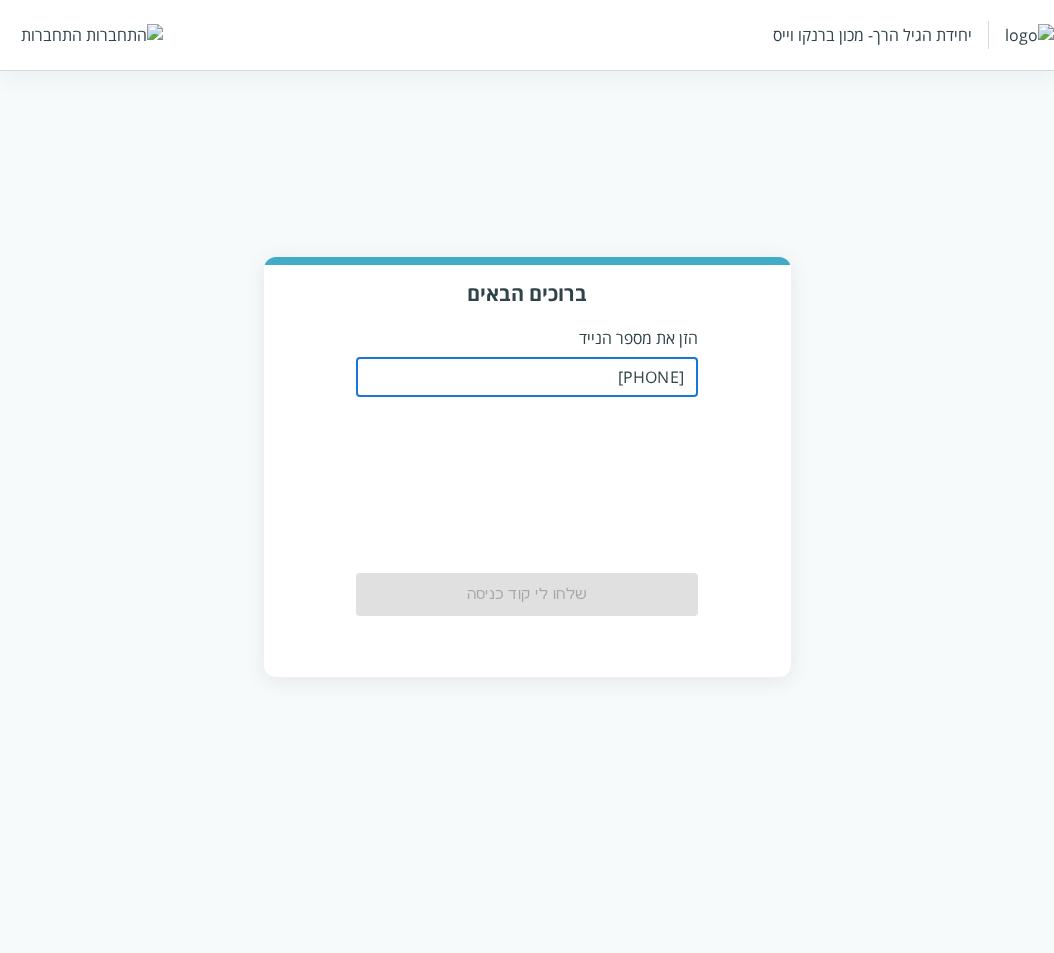 type on "[PHONE]" 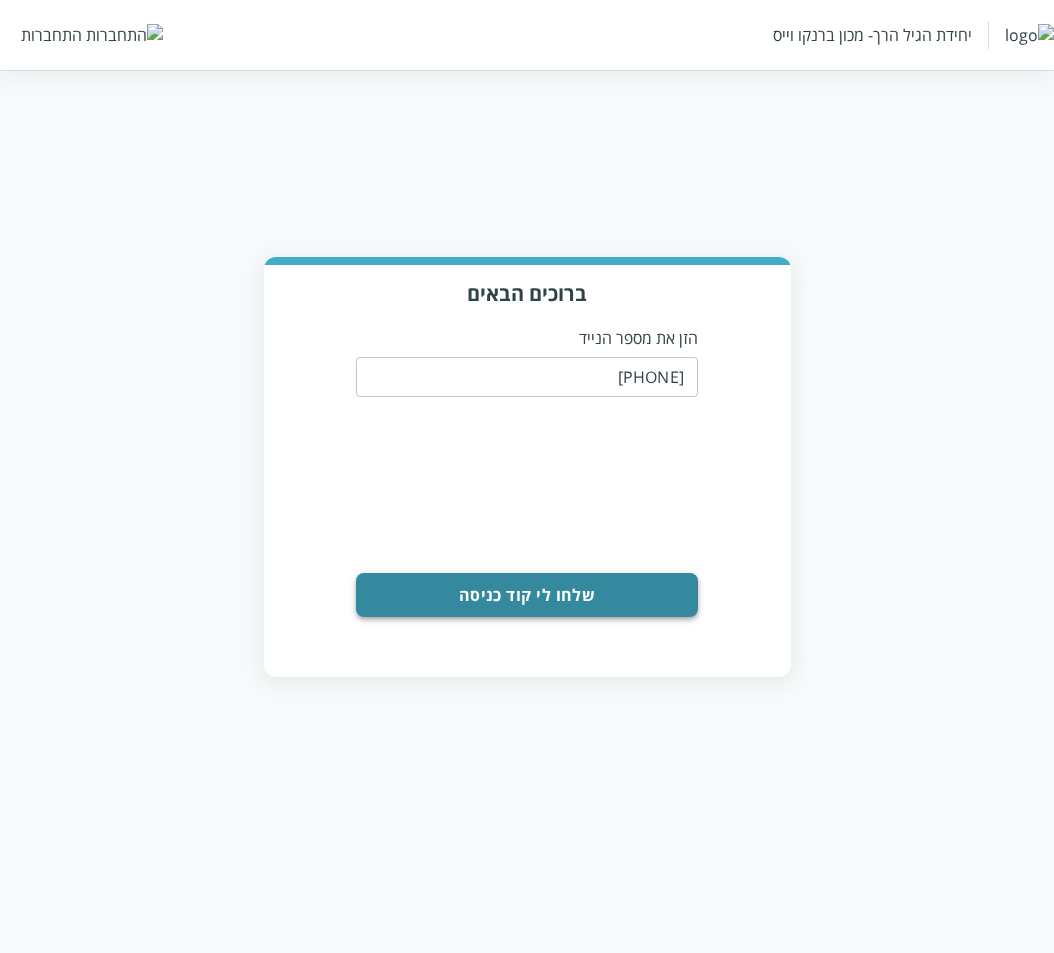 click on "שלחו לי קוד כניסה" at bounding box center [527, 595] 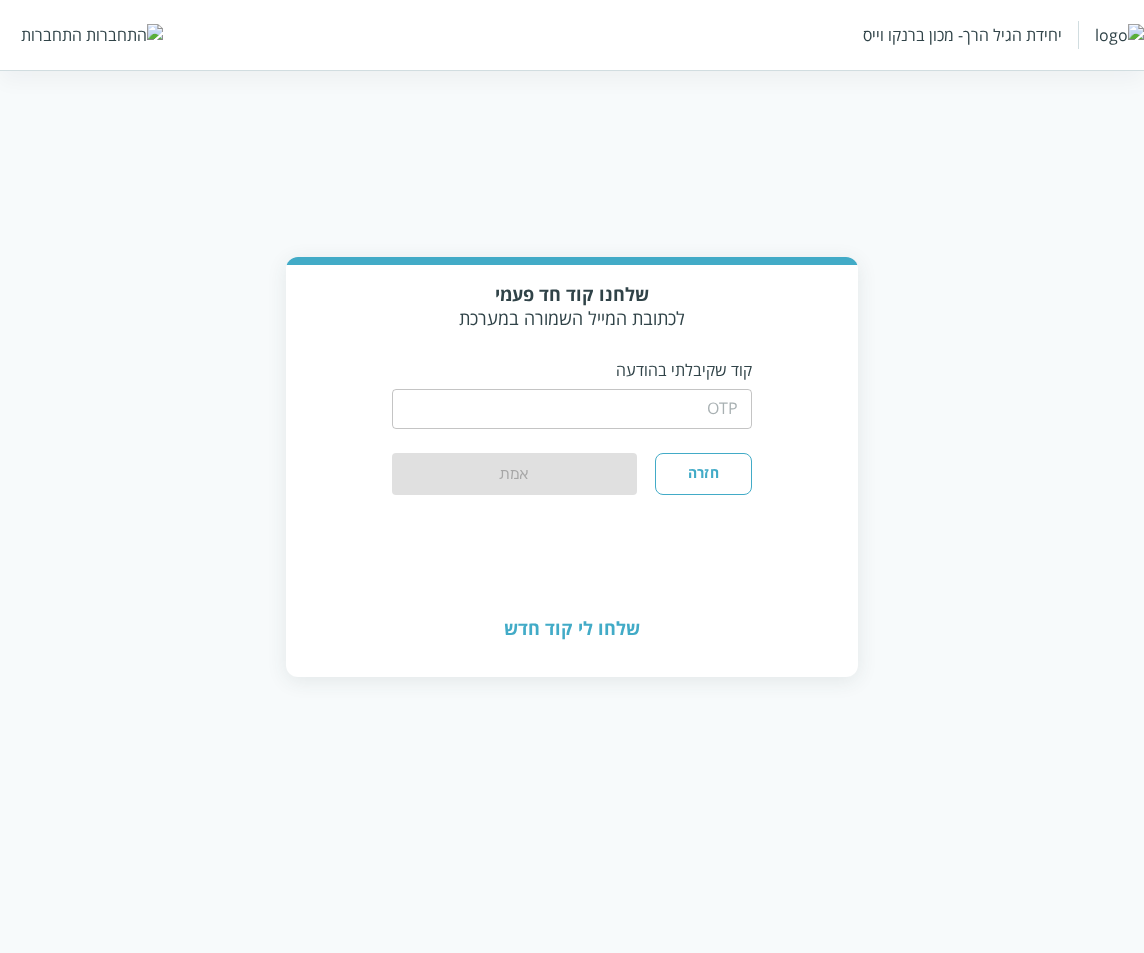 click at bounding box center [572, 409] 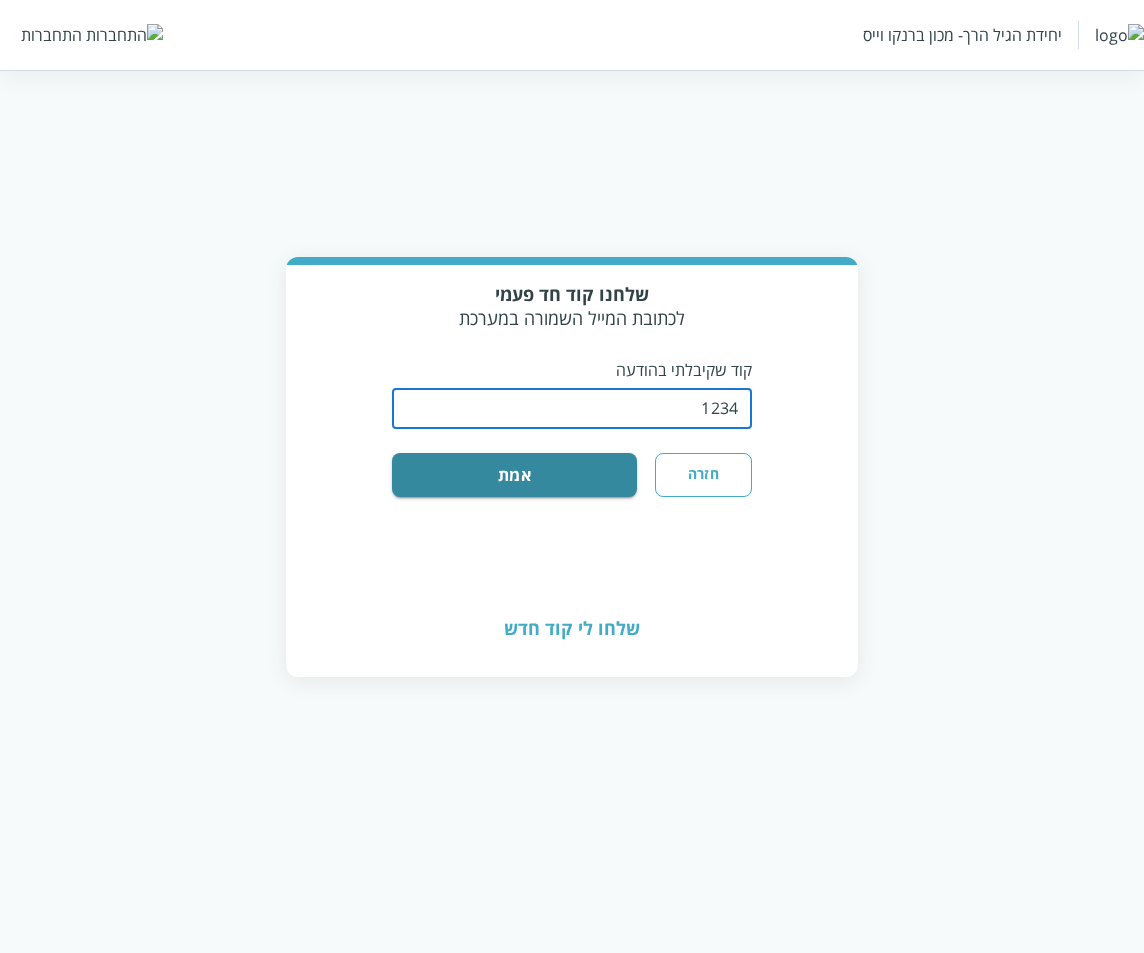 type on "1234" 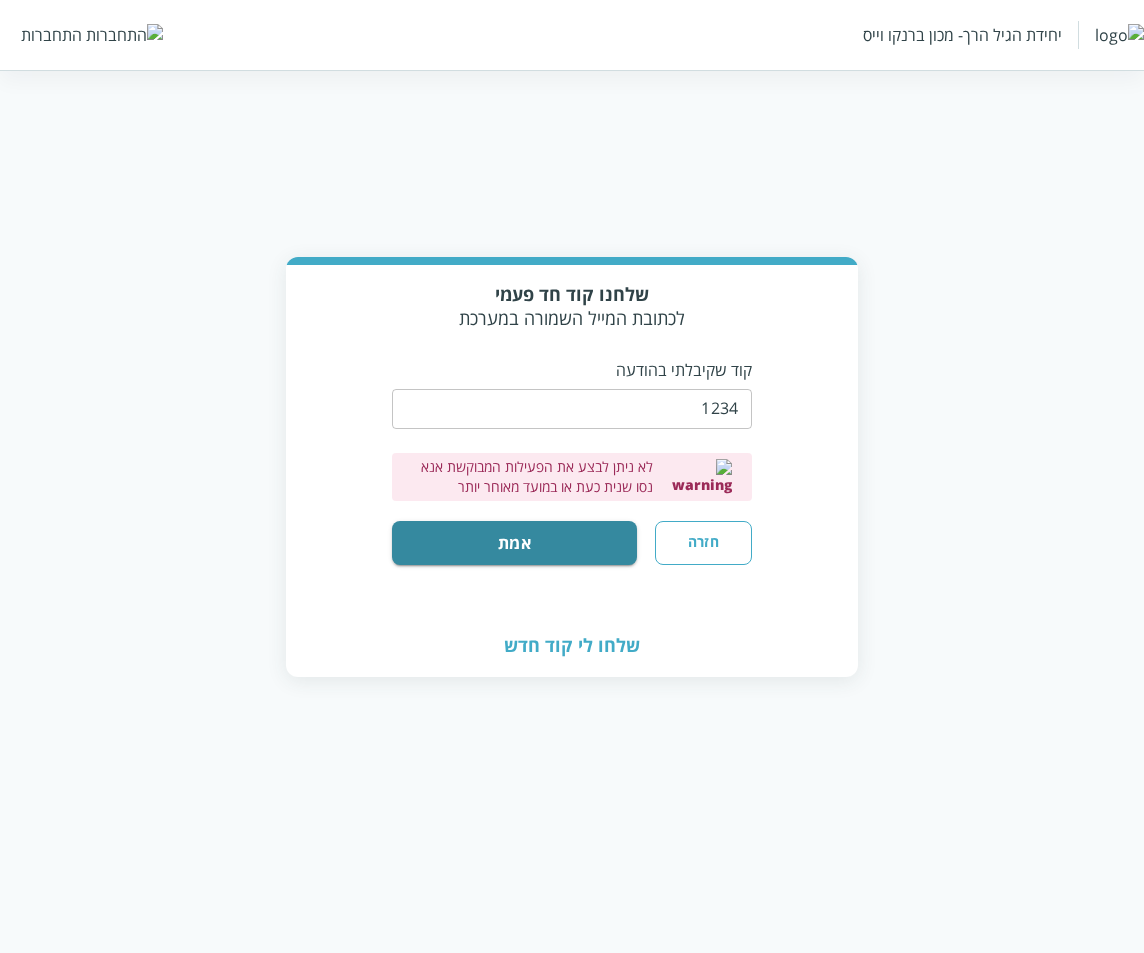 click on "חזרה" at bounding box center [703, 543] 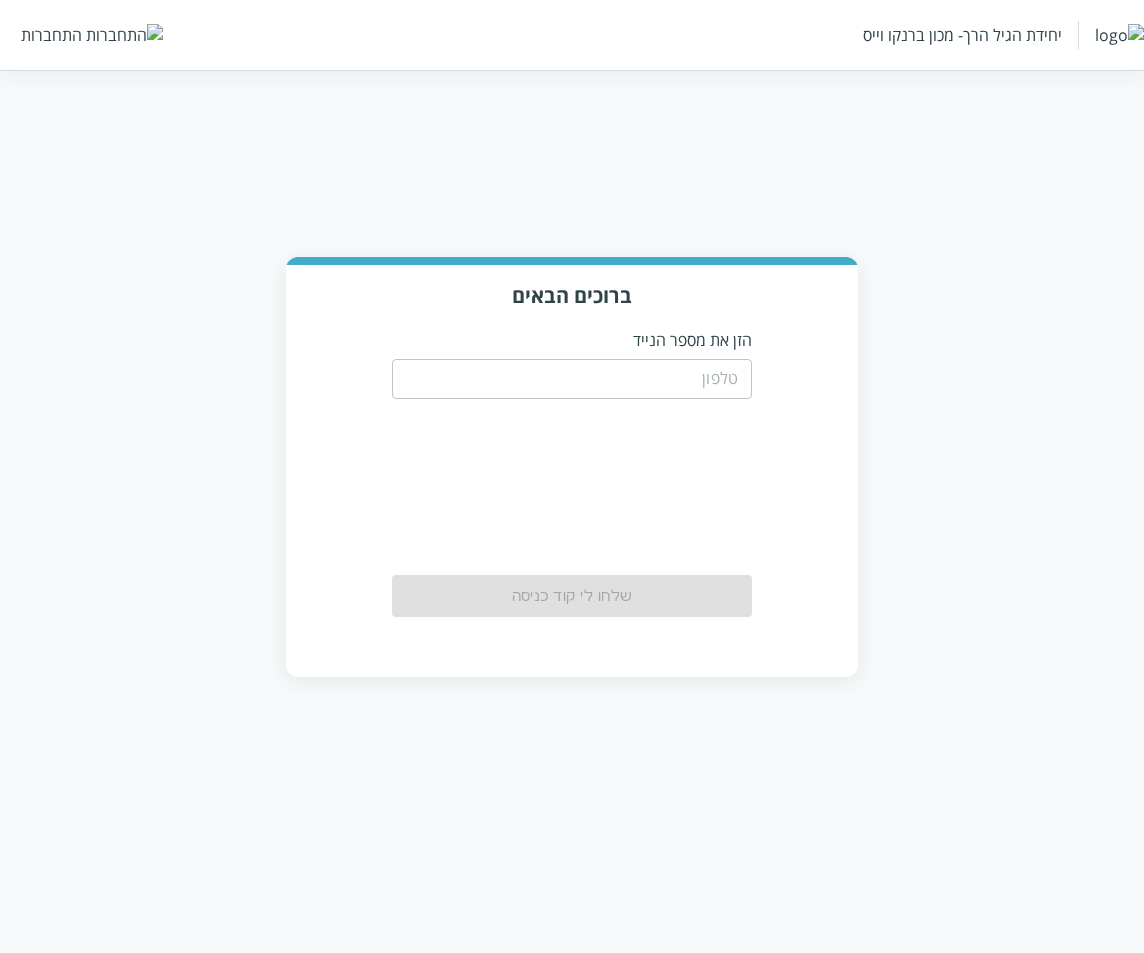 click on "​" at bounding box center [572, 377] 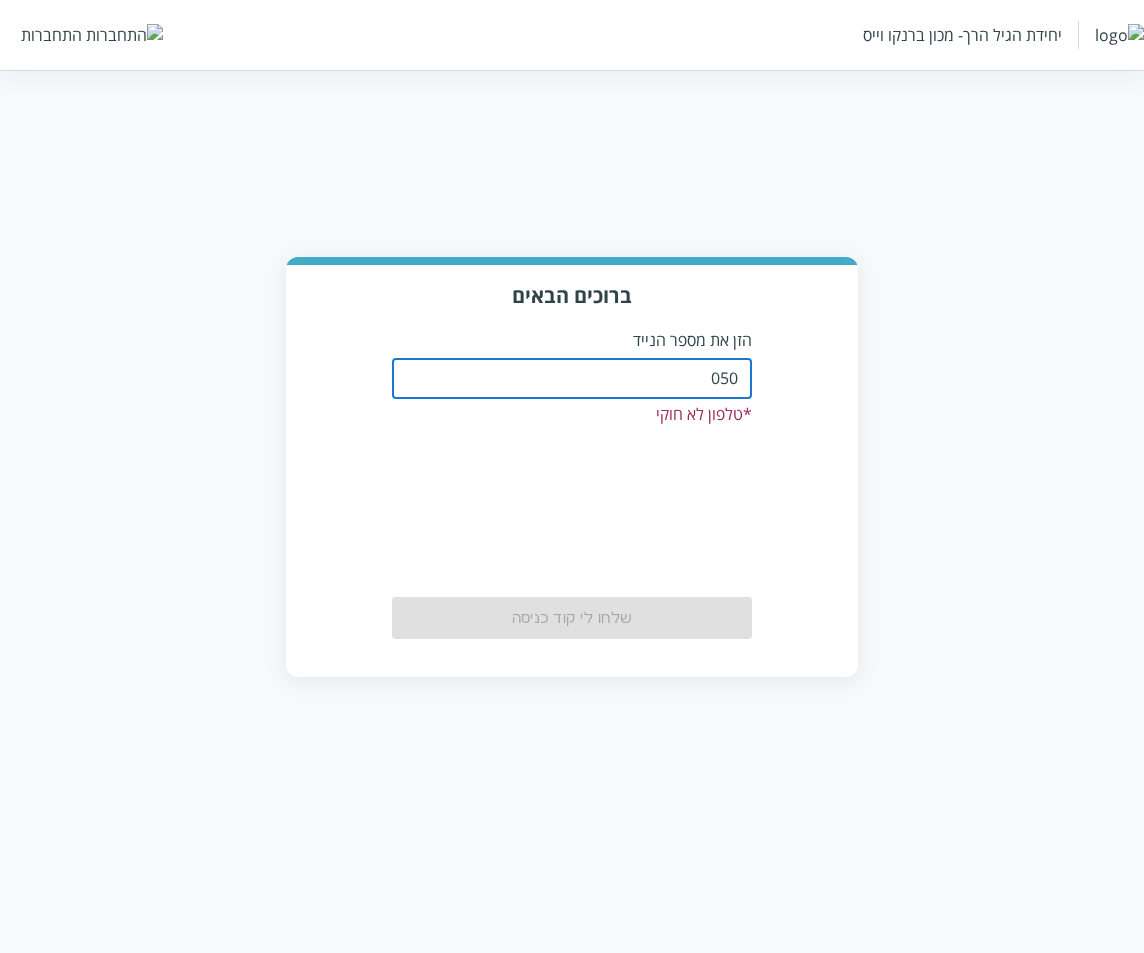 type on "[PHONE]" 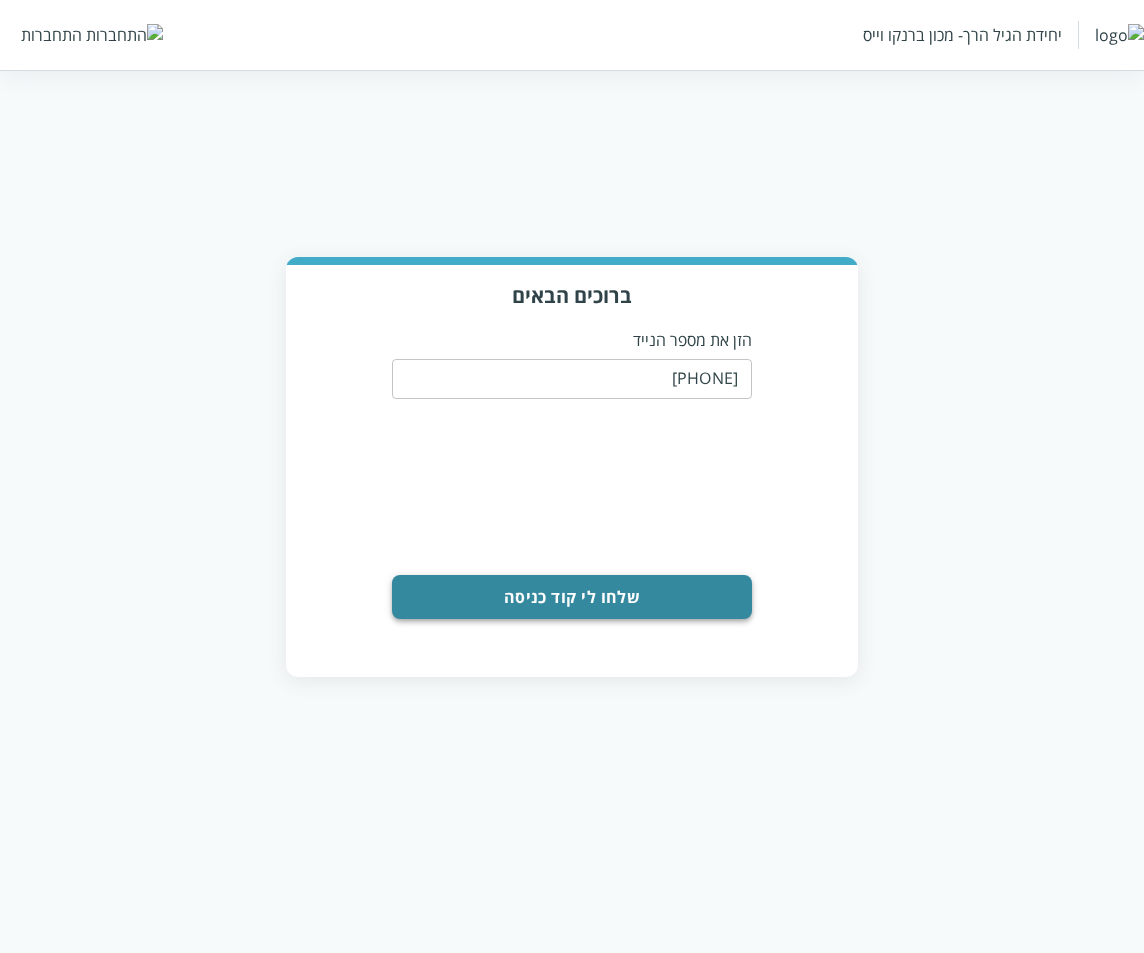 click on "שלחו לי קוד כניסה" at bounding box center [572, 597] 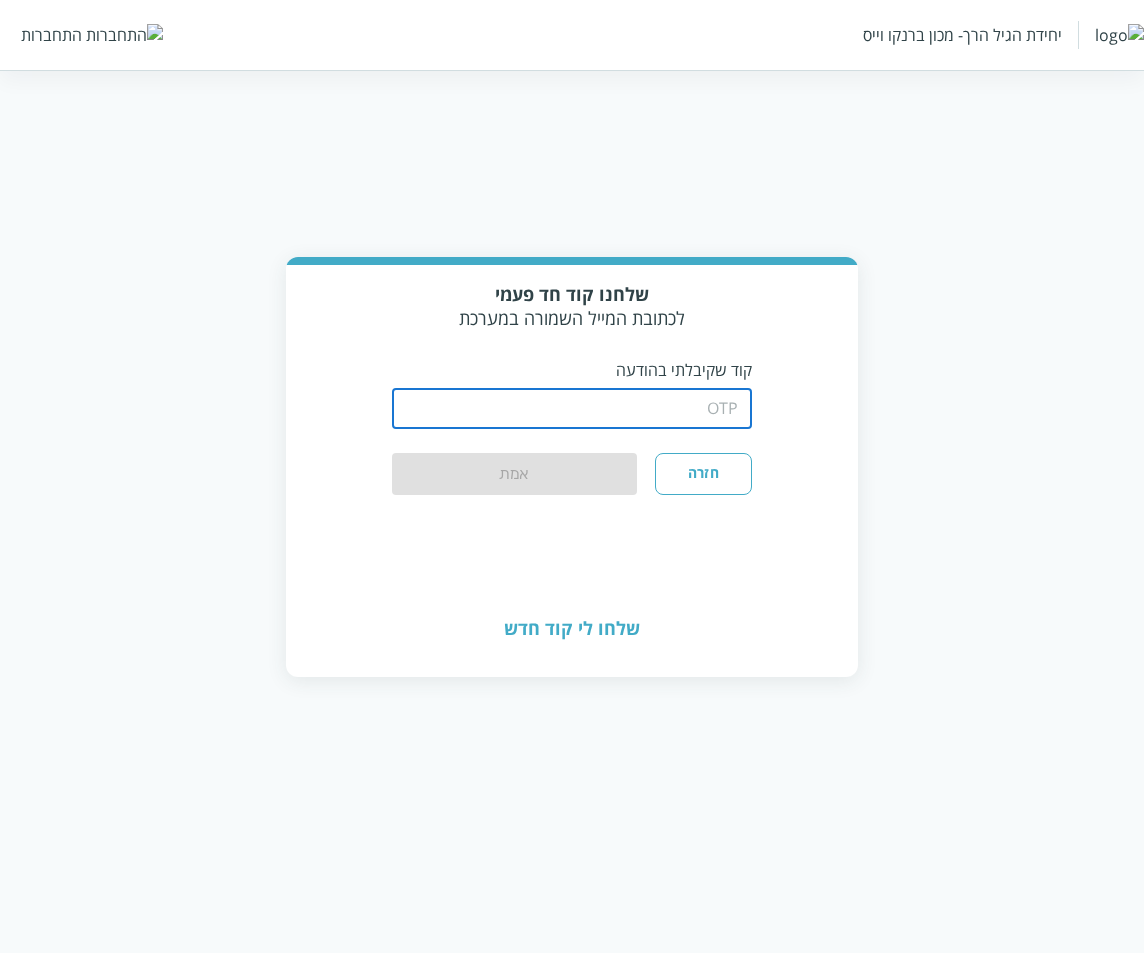 click at bounding box center [572, 409] 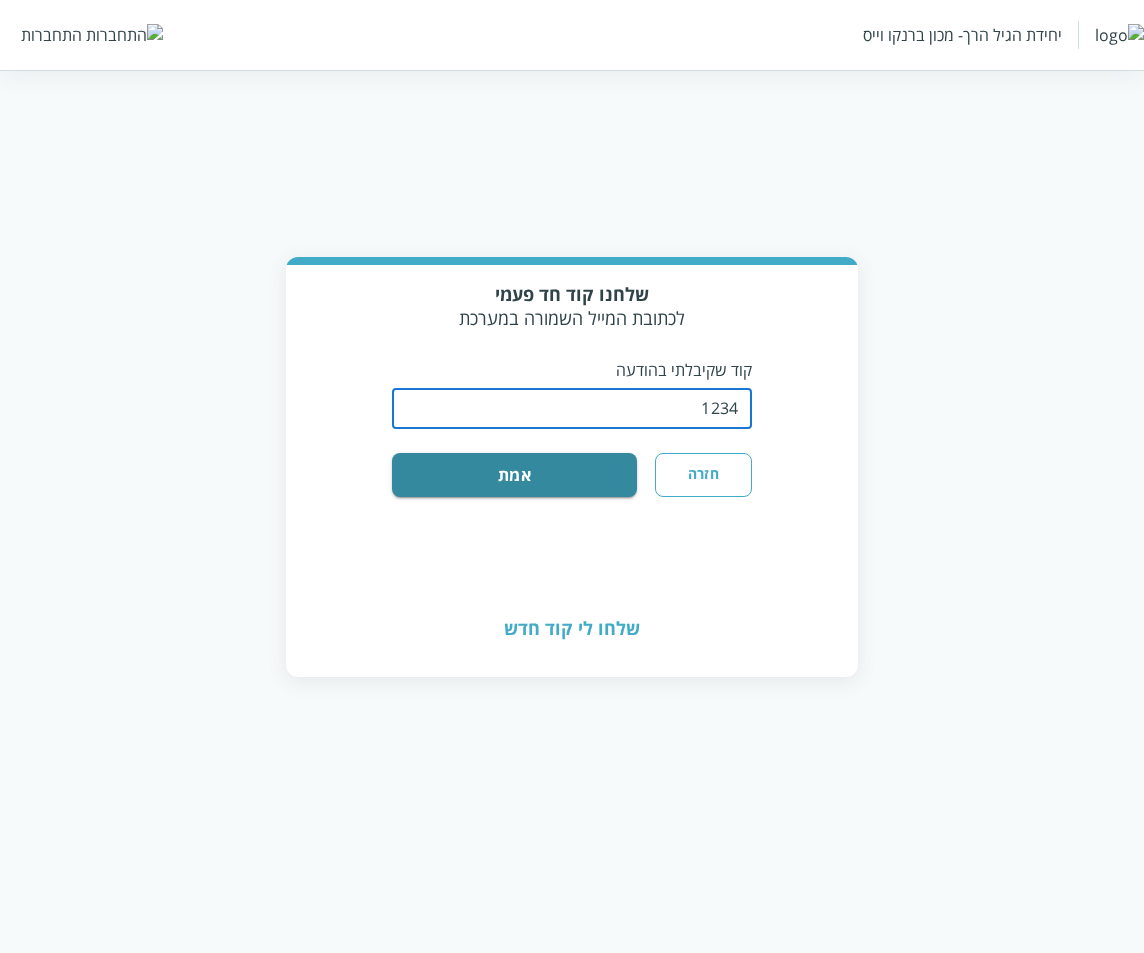 type on "1234" 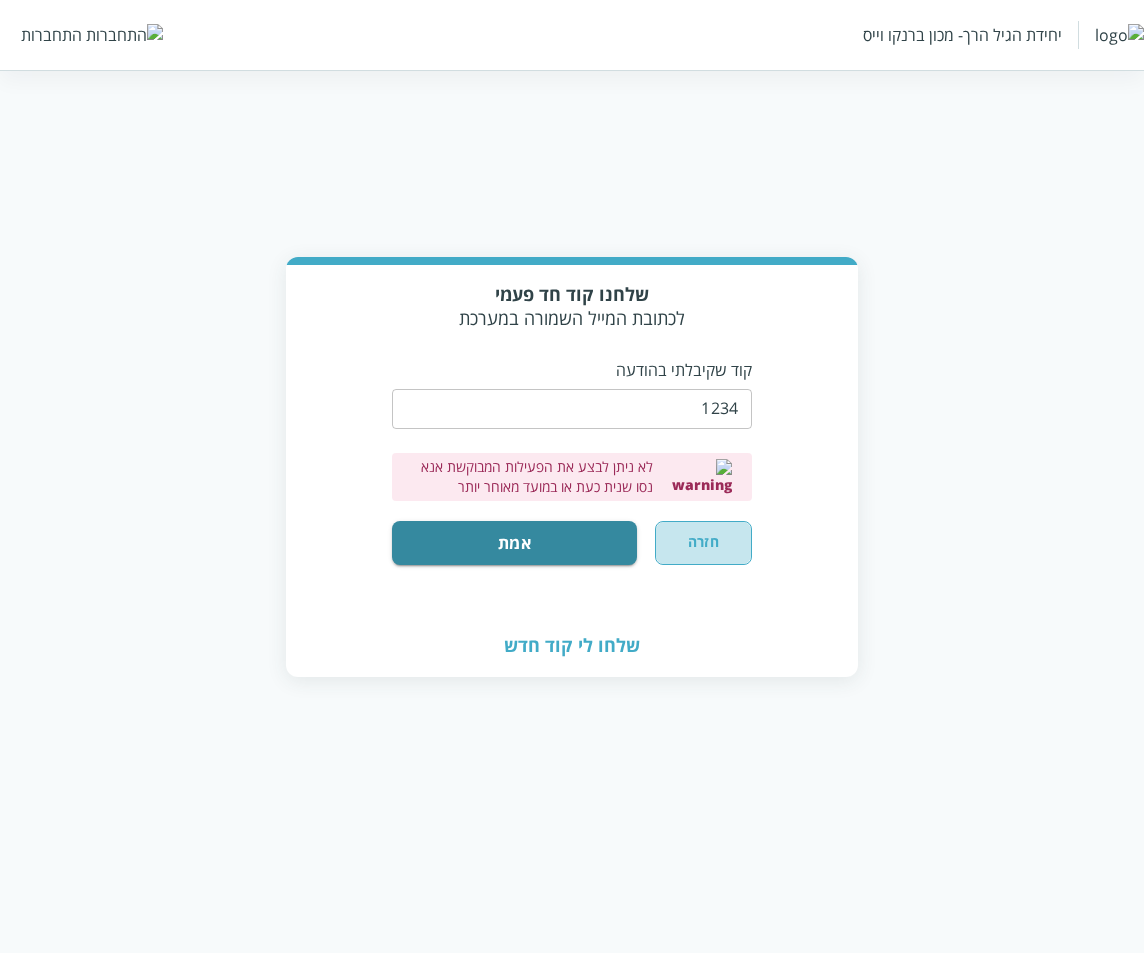 click on "חזרה" at bounding box center (703, 543) 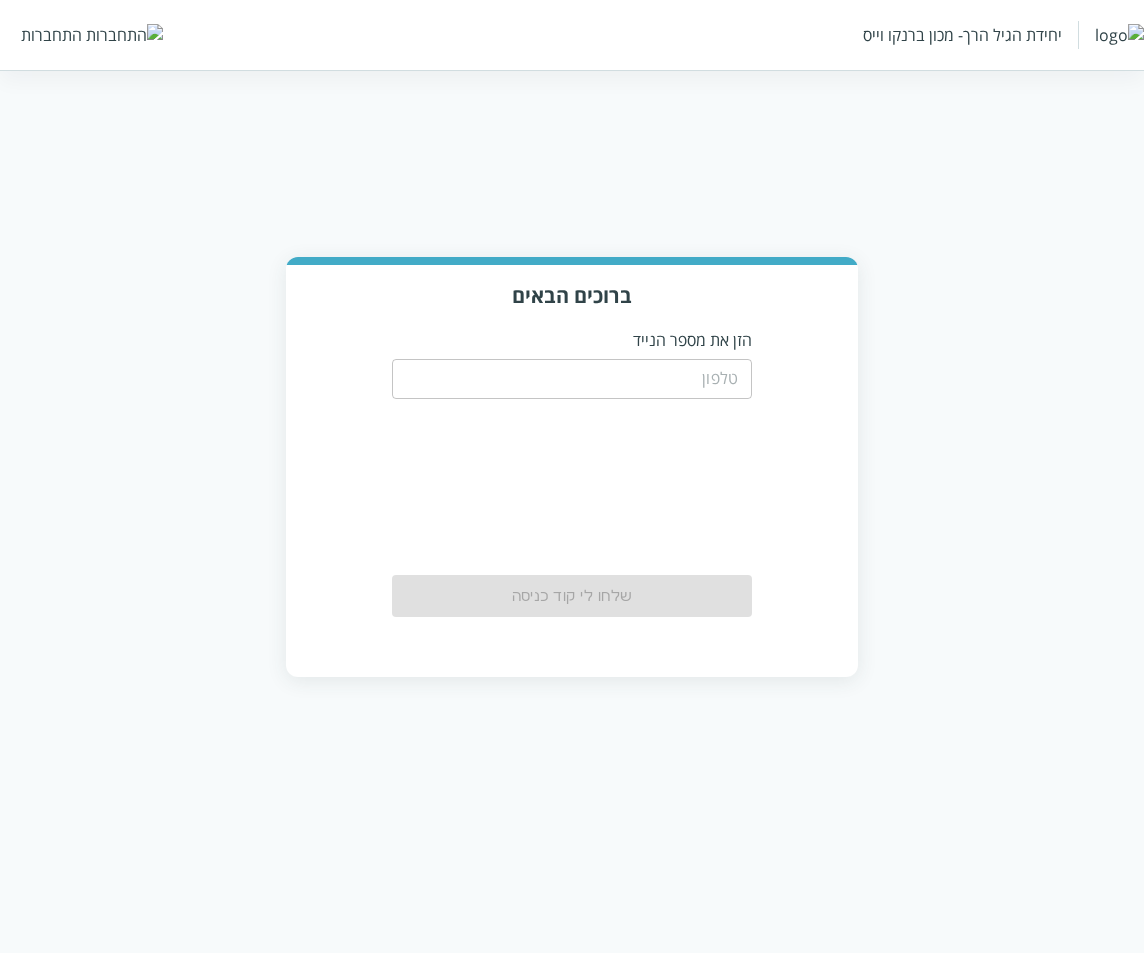 click at bounding box center [572, 379] 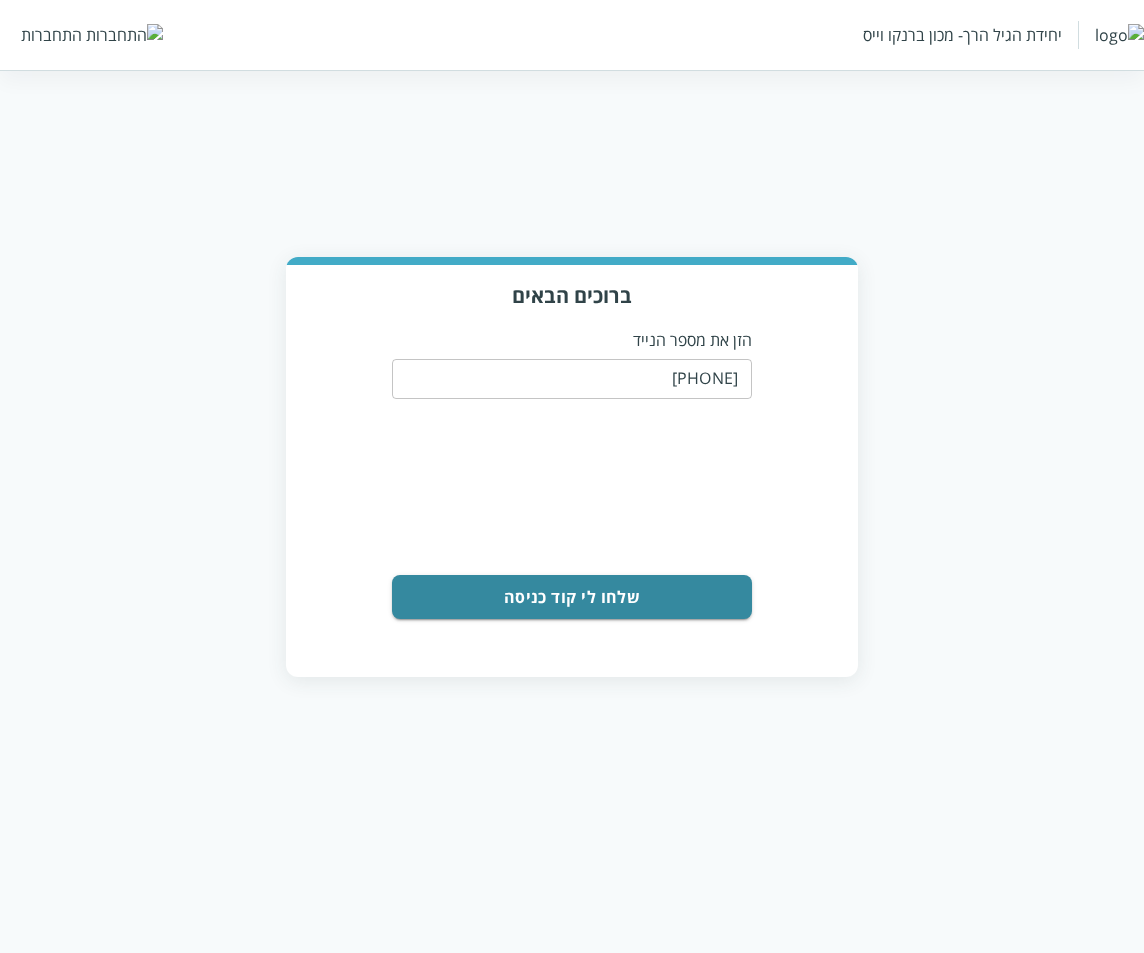 click on "[PHONE]" at bounding box center (572, 379) 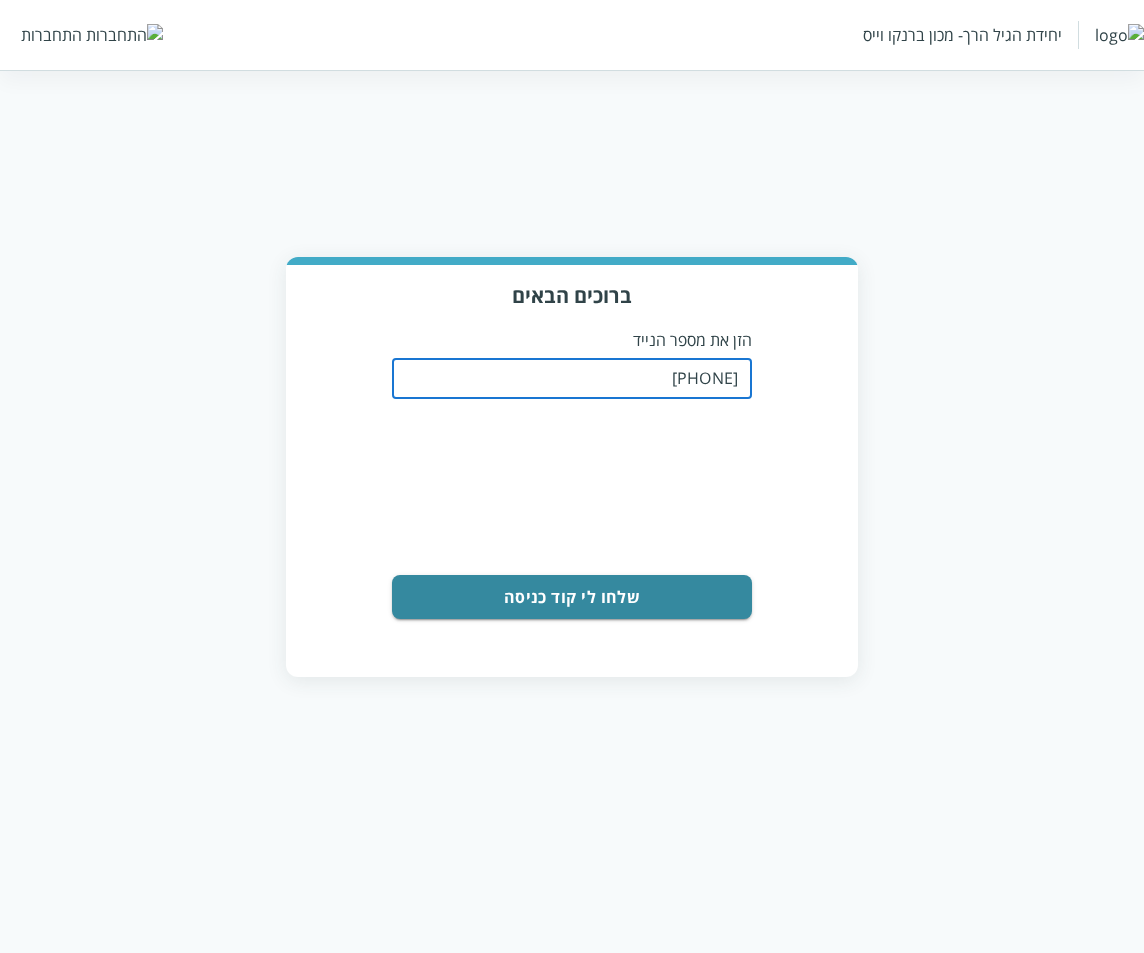 click on "[PHONE]" at bounding box center [572, 379] 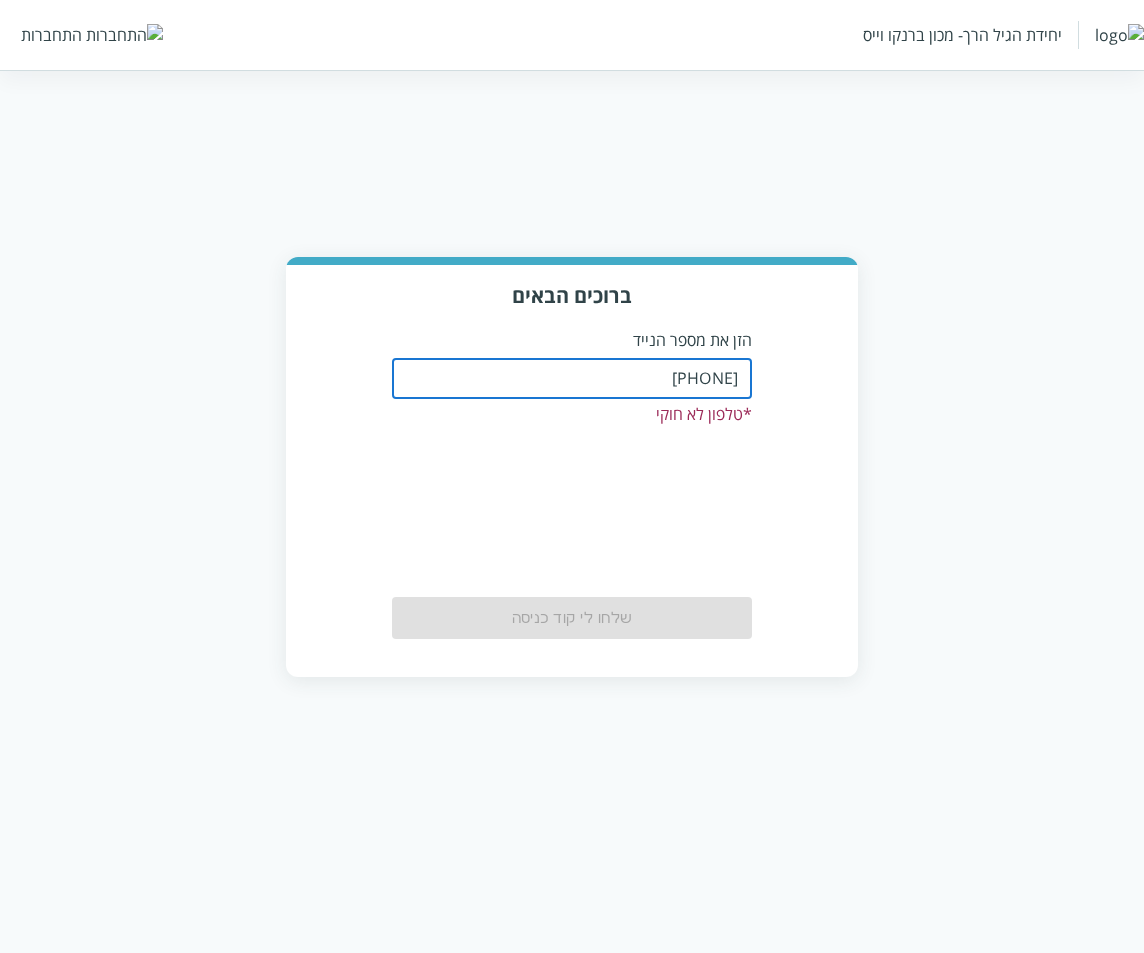 type on "[PHONE]" 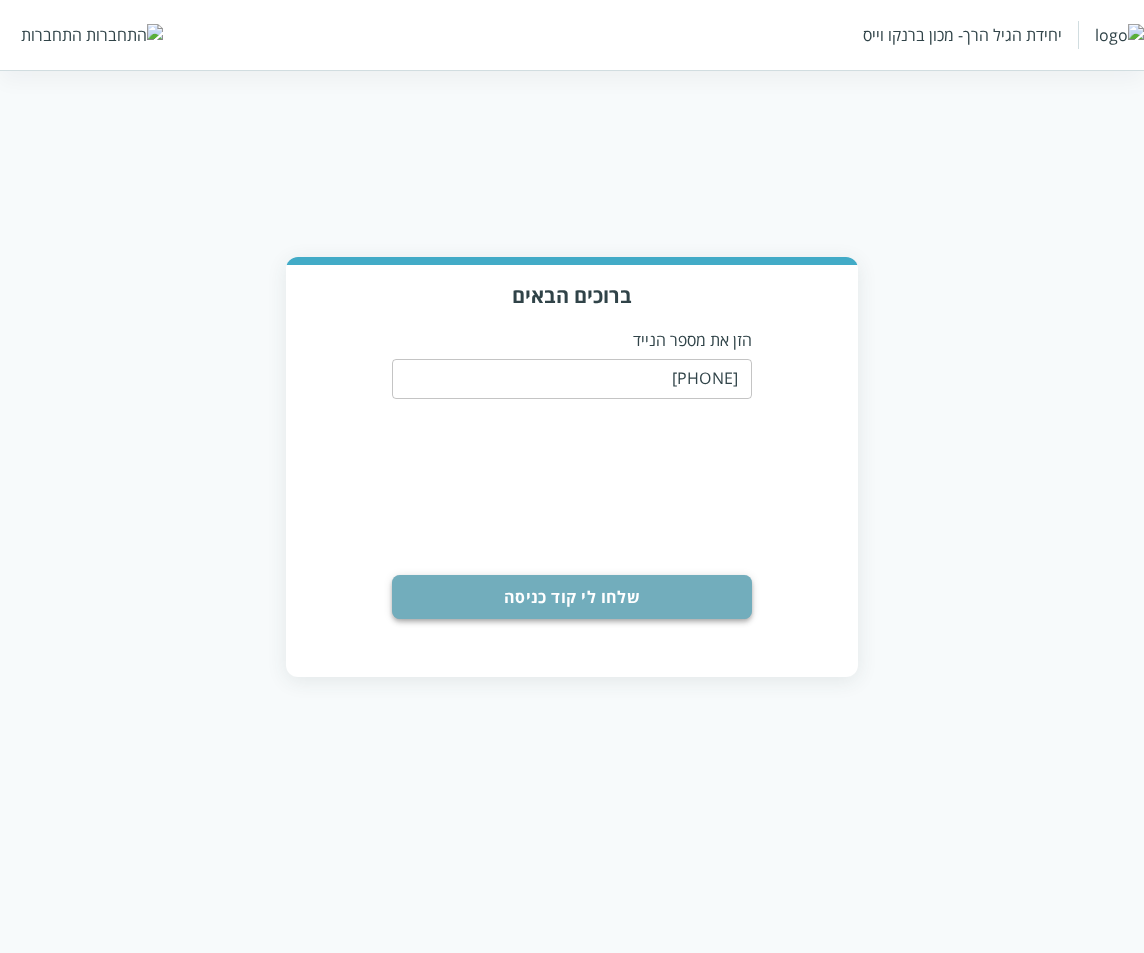 click on "שלחו לי קוד כניסה" at bounding box center (572, 597) 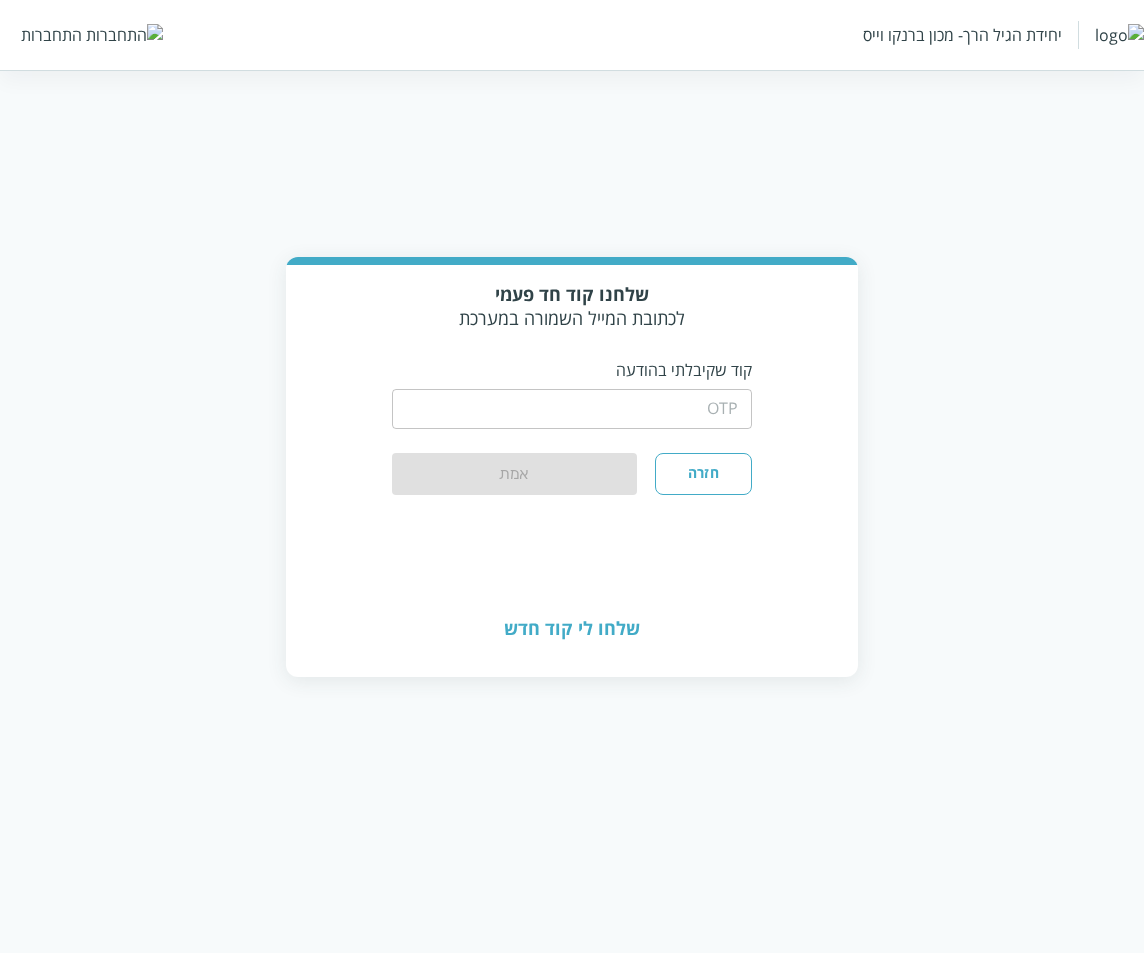 click at bounding box center [572, 409] 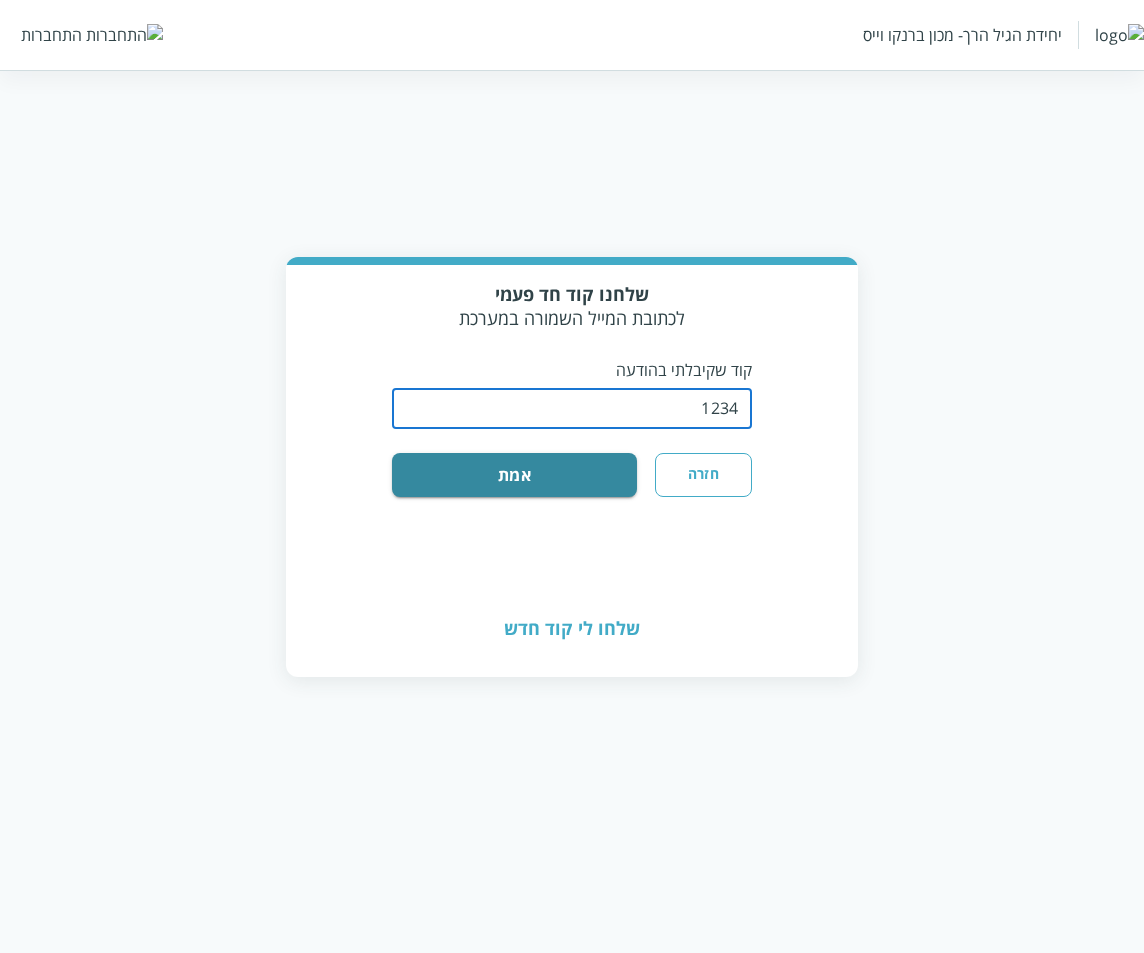 type on "1234" 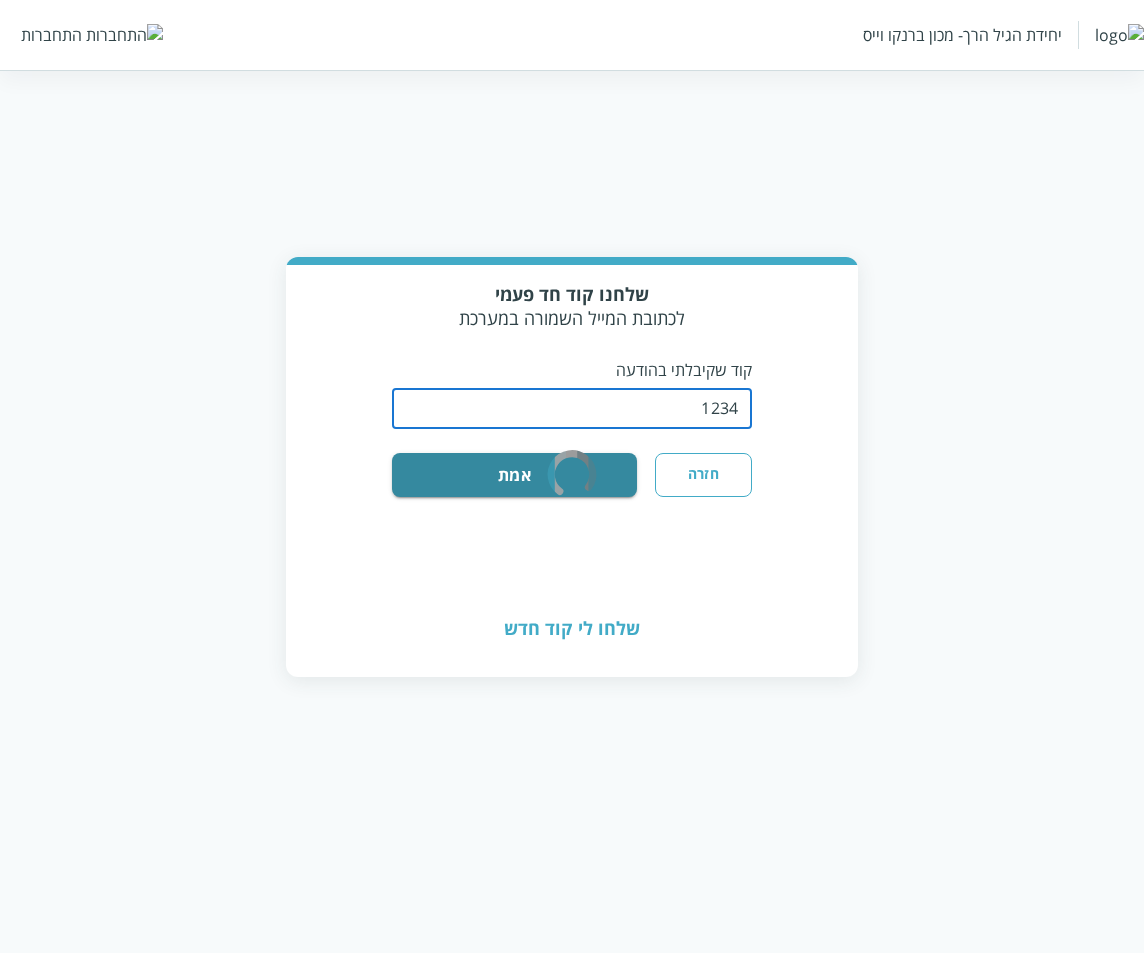 click on "חזרה" at bounding box center (703, 475) 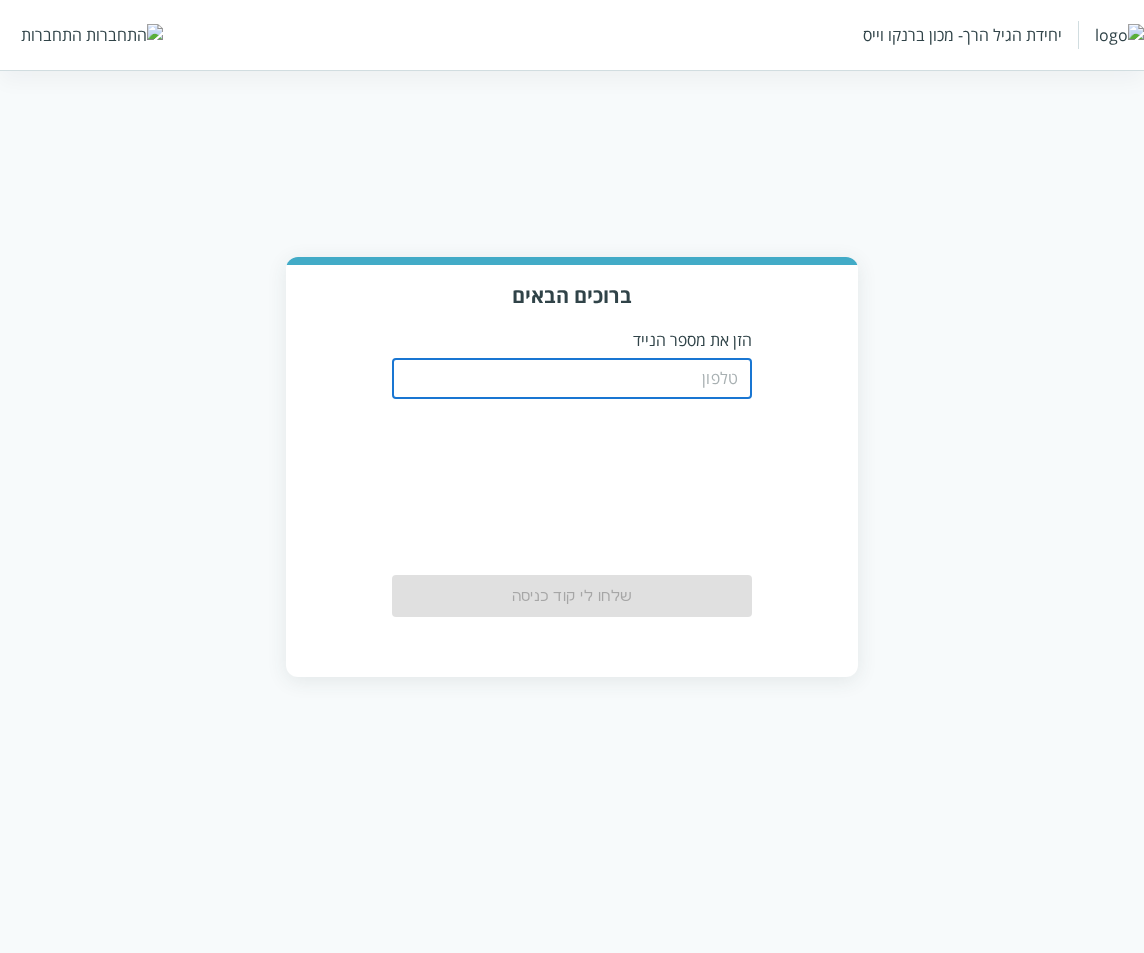 click at bounding box center (572, 379) 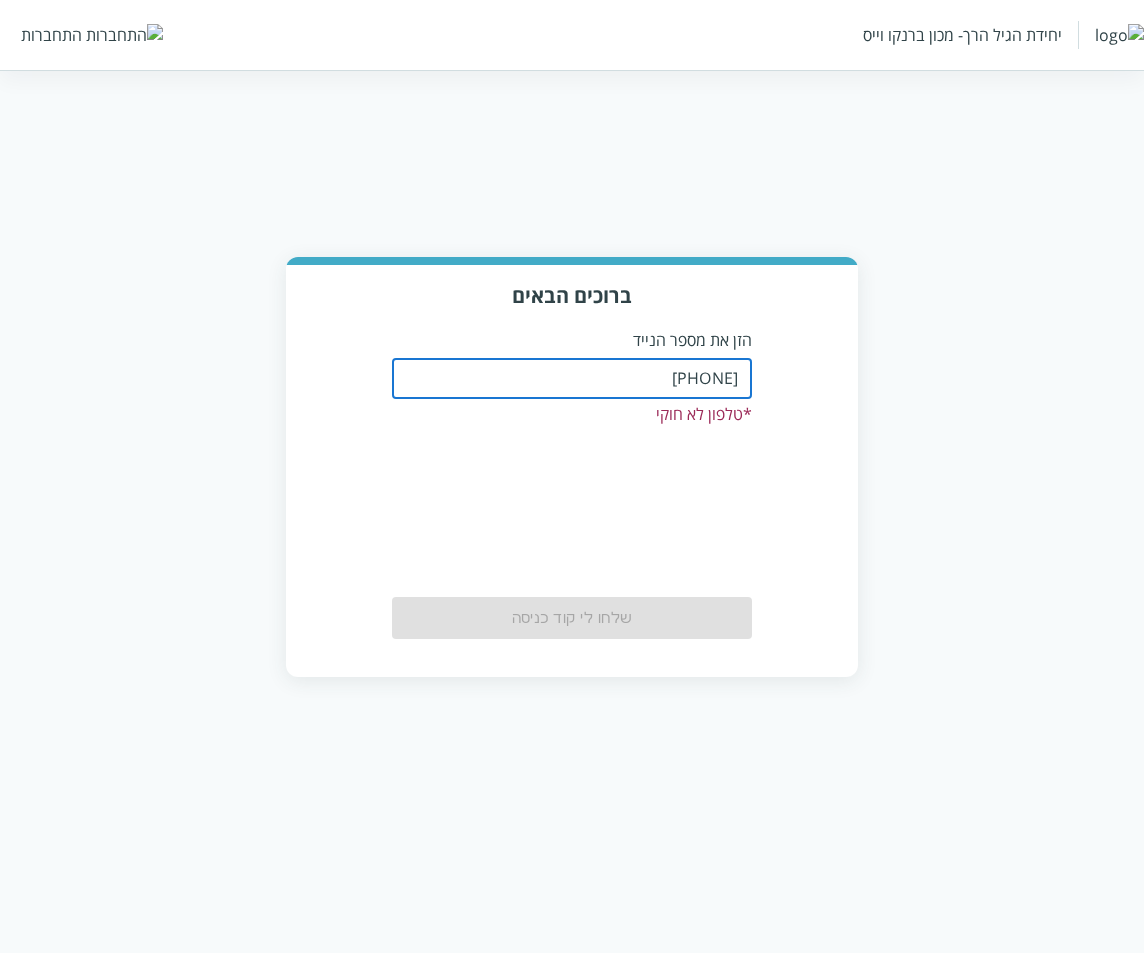 type on "[PHONE]" 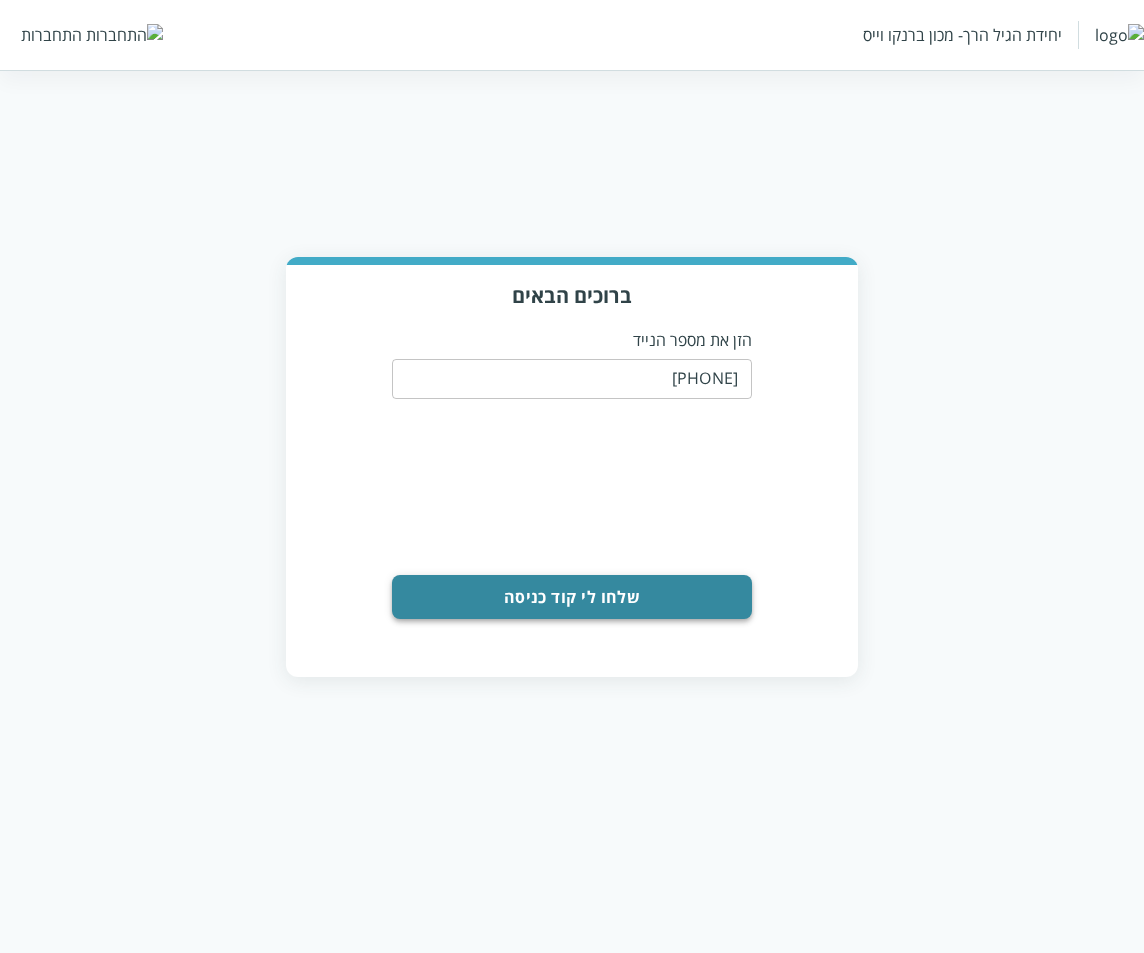 click on "שלחו לי קוד כניסה" at bounding box center (572, 597) 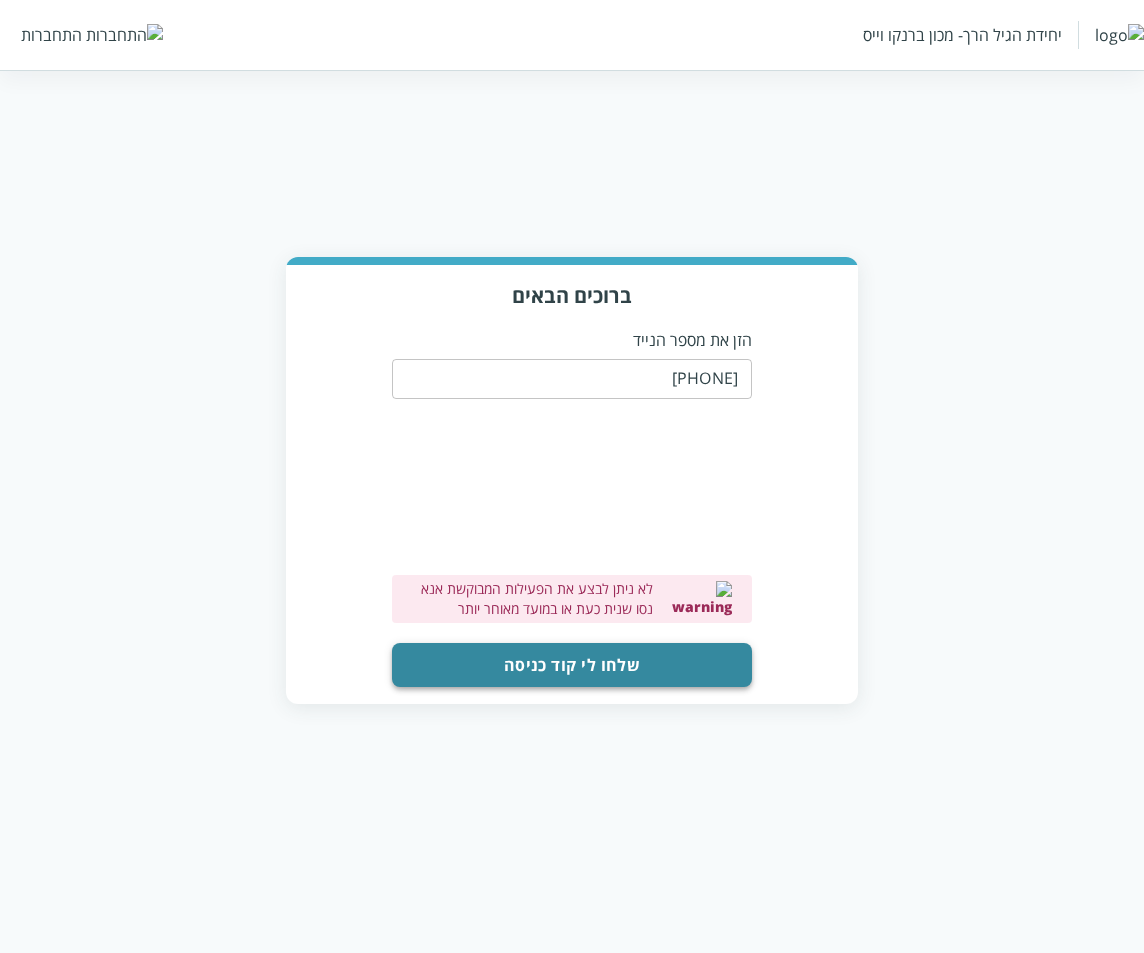 click on "שלחו לי קוד כניסה" at bounding box center (572, 665) 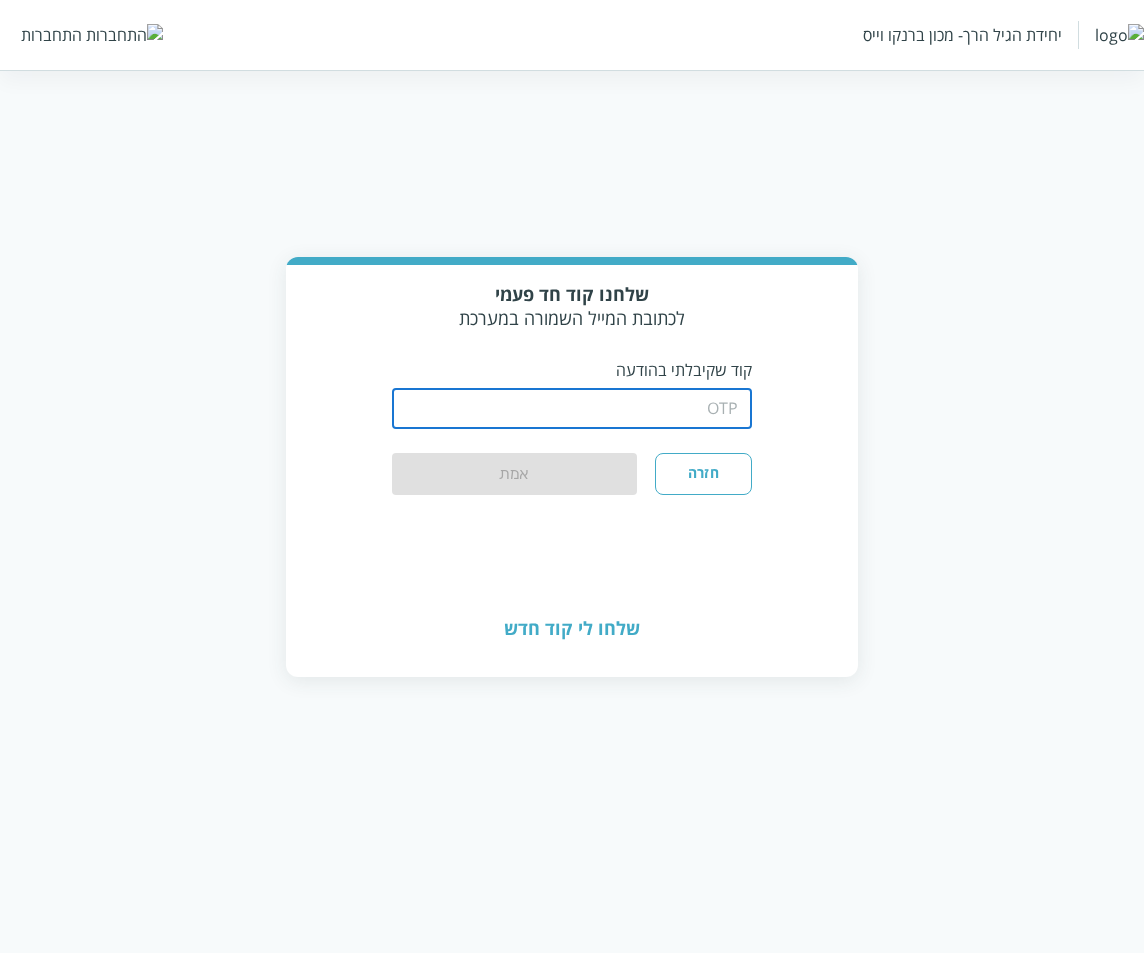 click at bounding box center (572, 409) 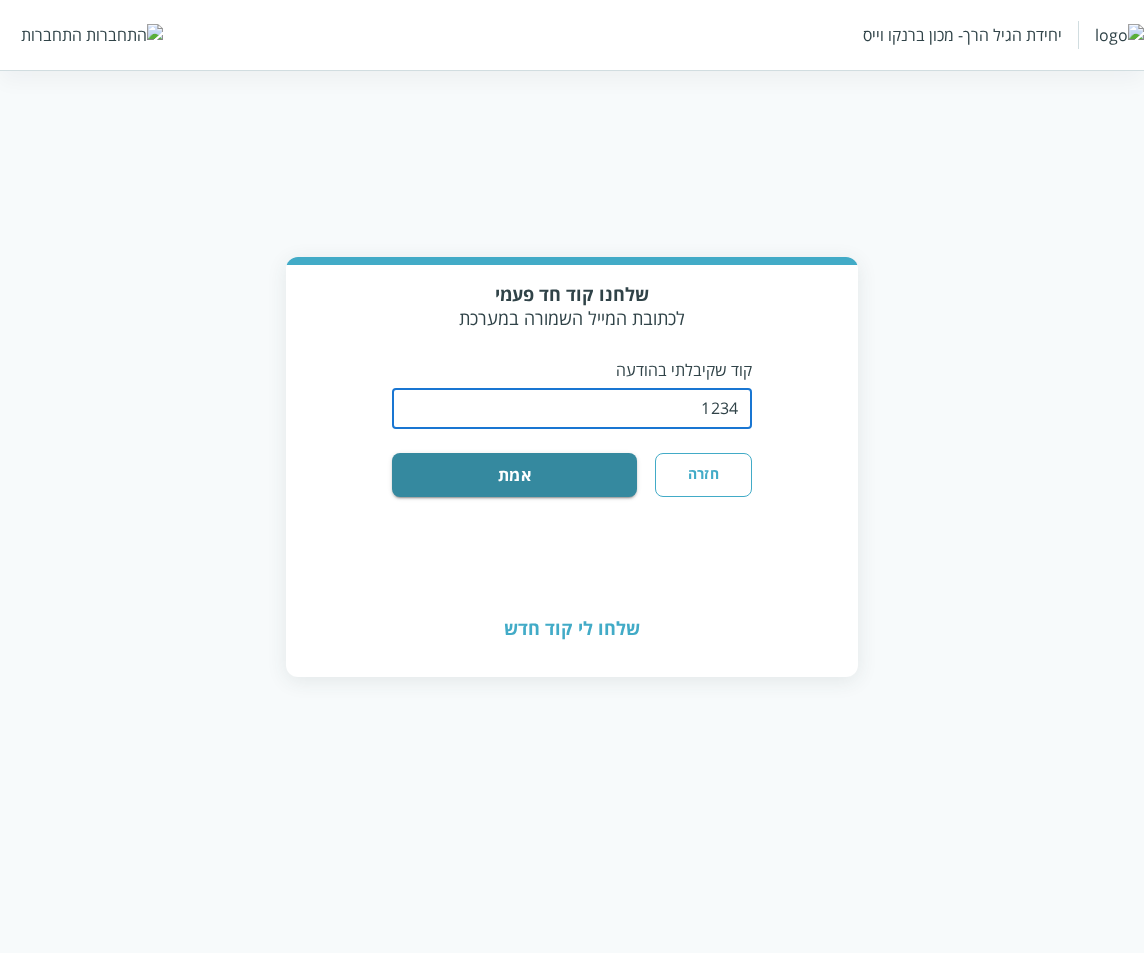 type on "1234" 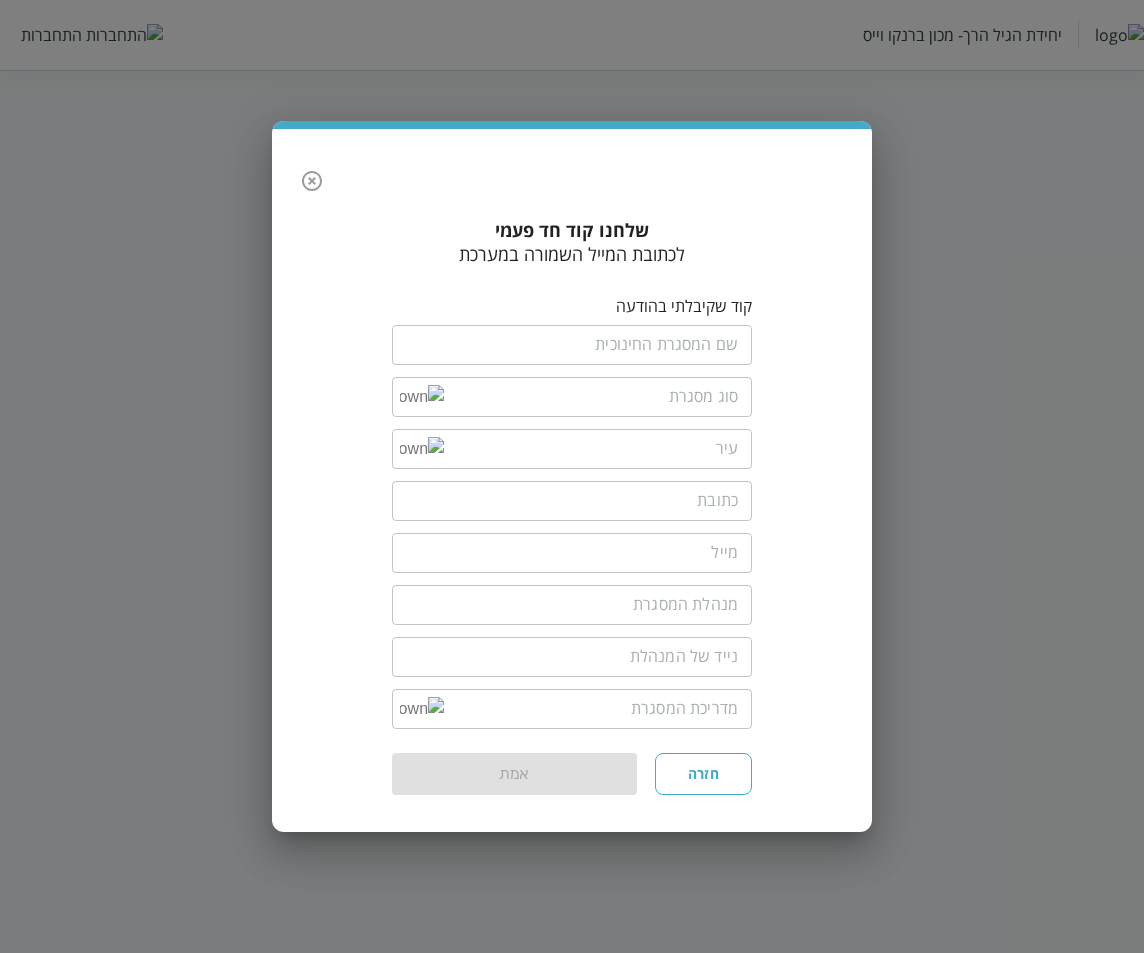 click on "​" at bounding box center [572, 709] 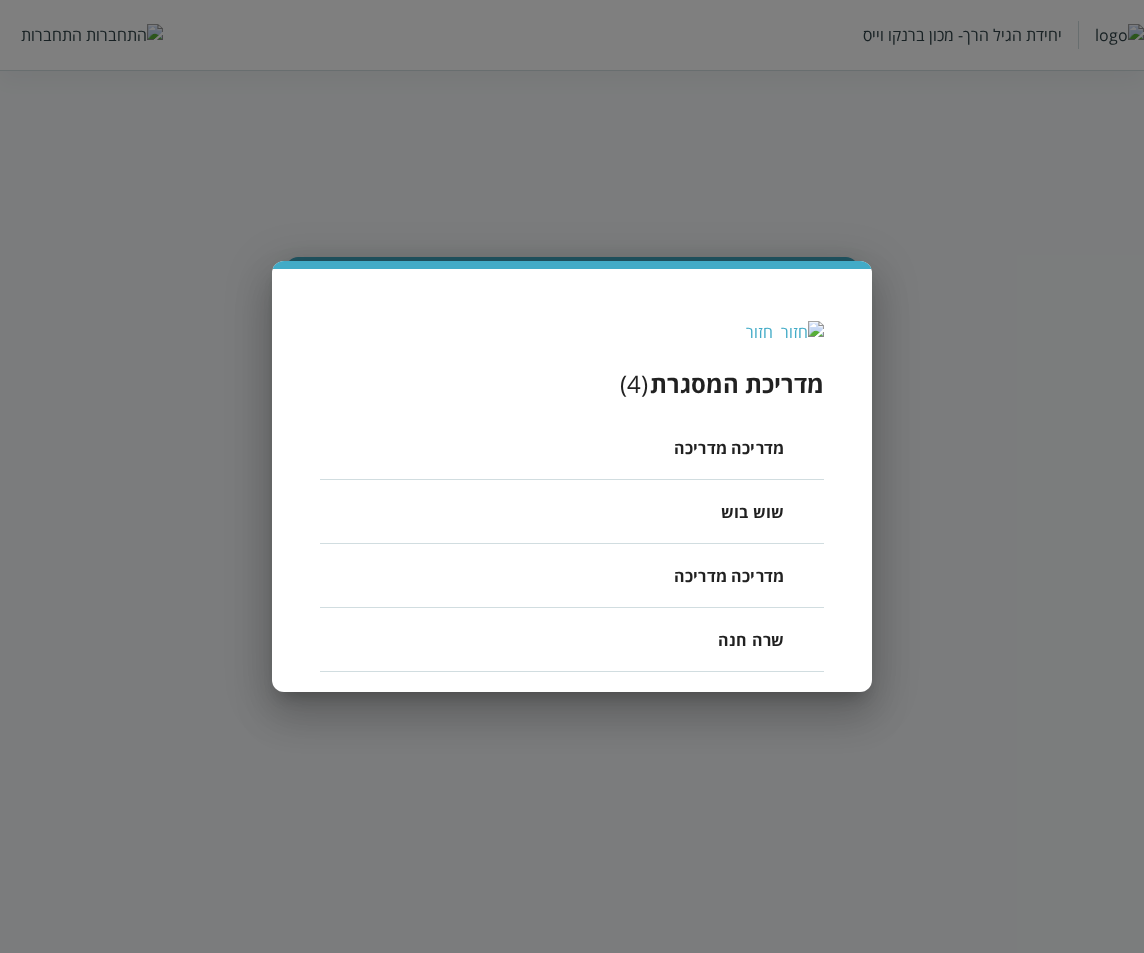 click on "מדריכה מדריכה" at bounding box center (572, 576) 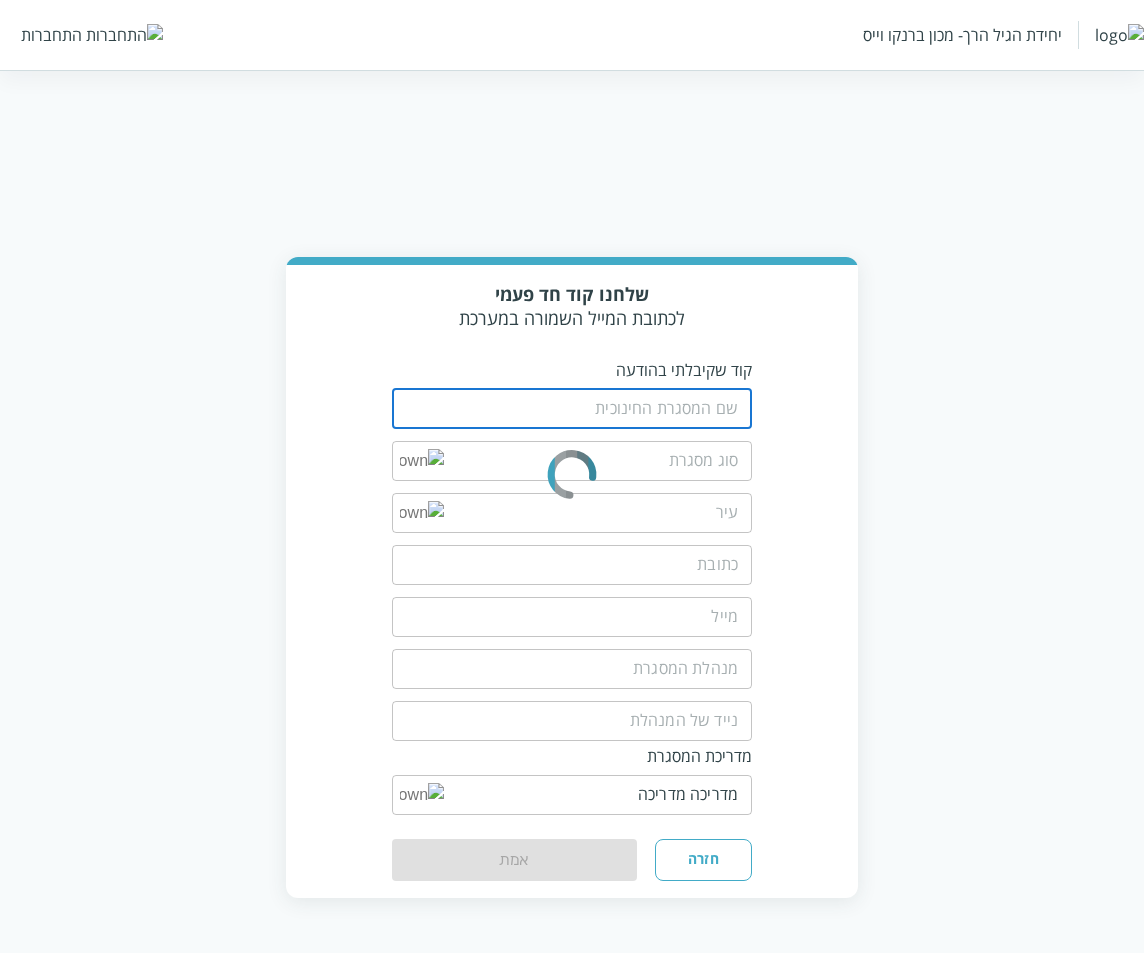 click at bounding box center (572, 409) 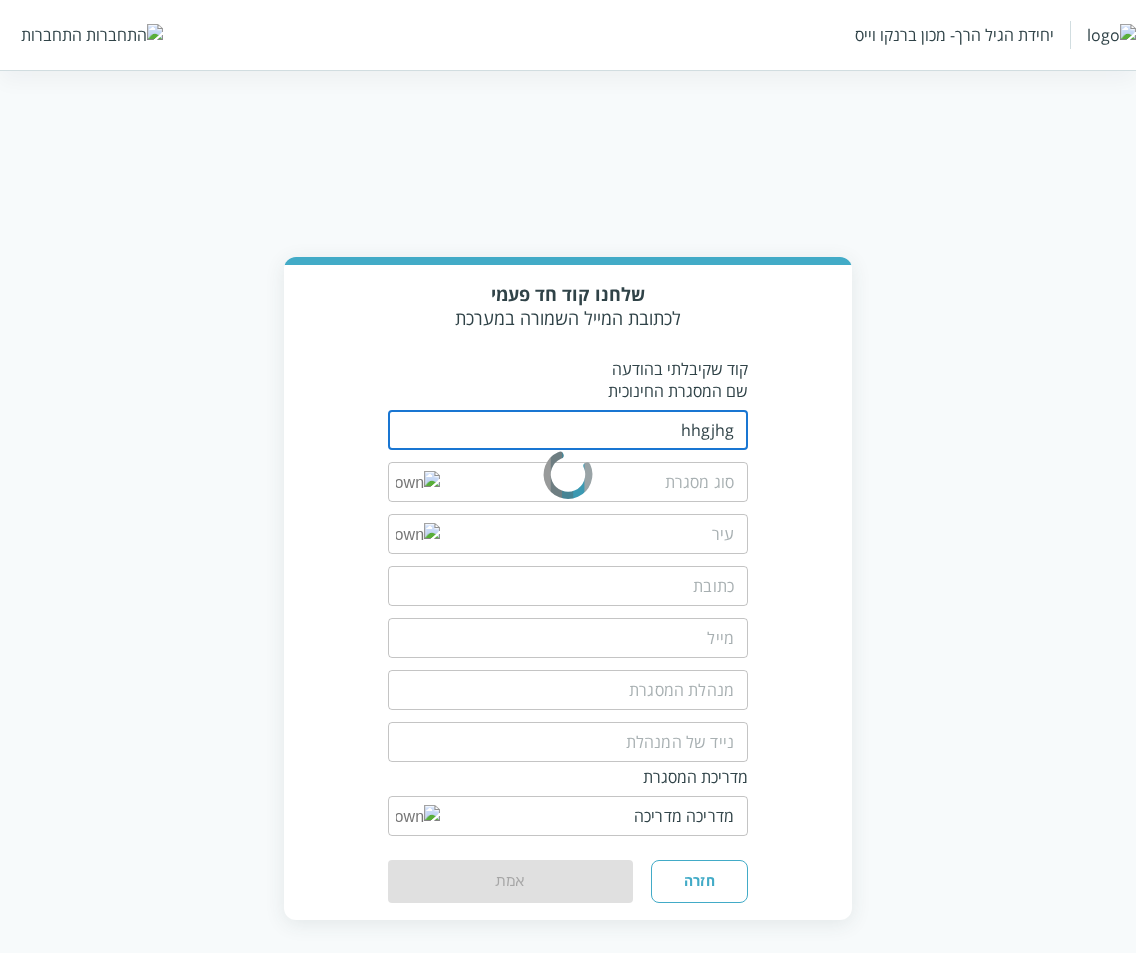 type on "hhgjhg" 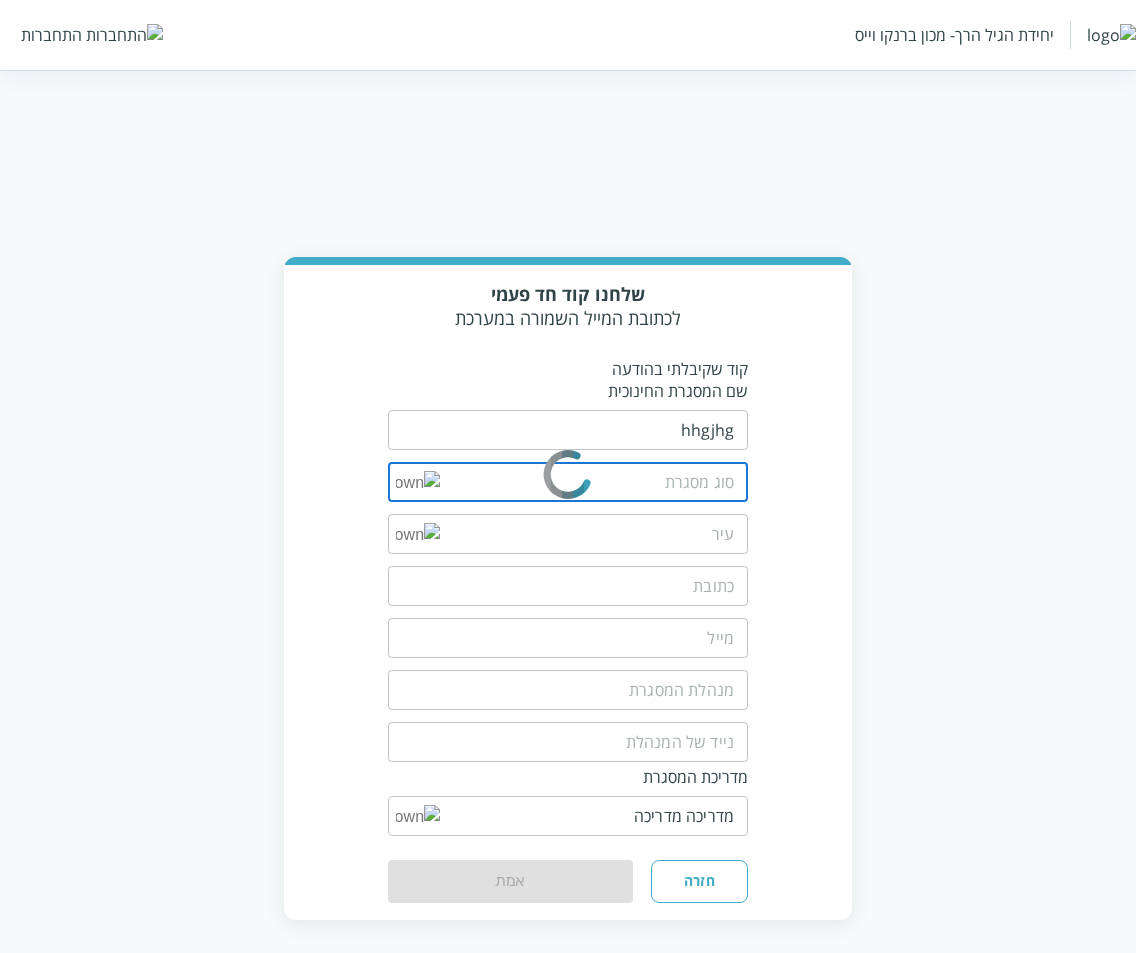click at bounding box center [587, 482] 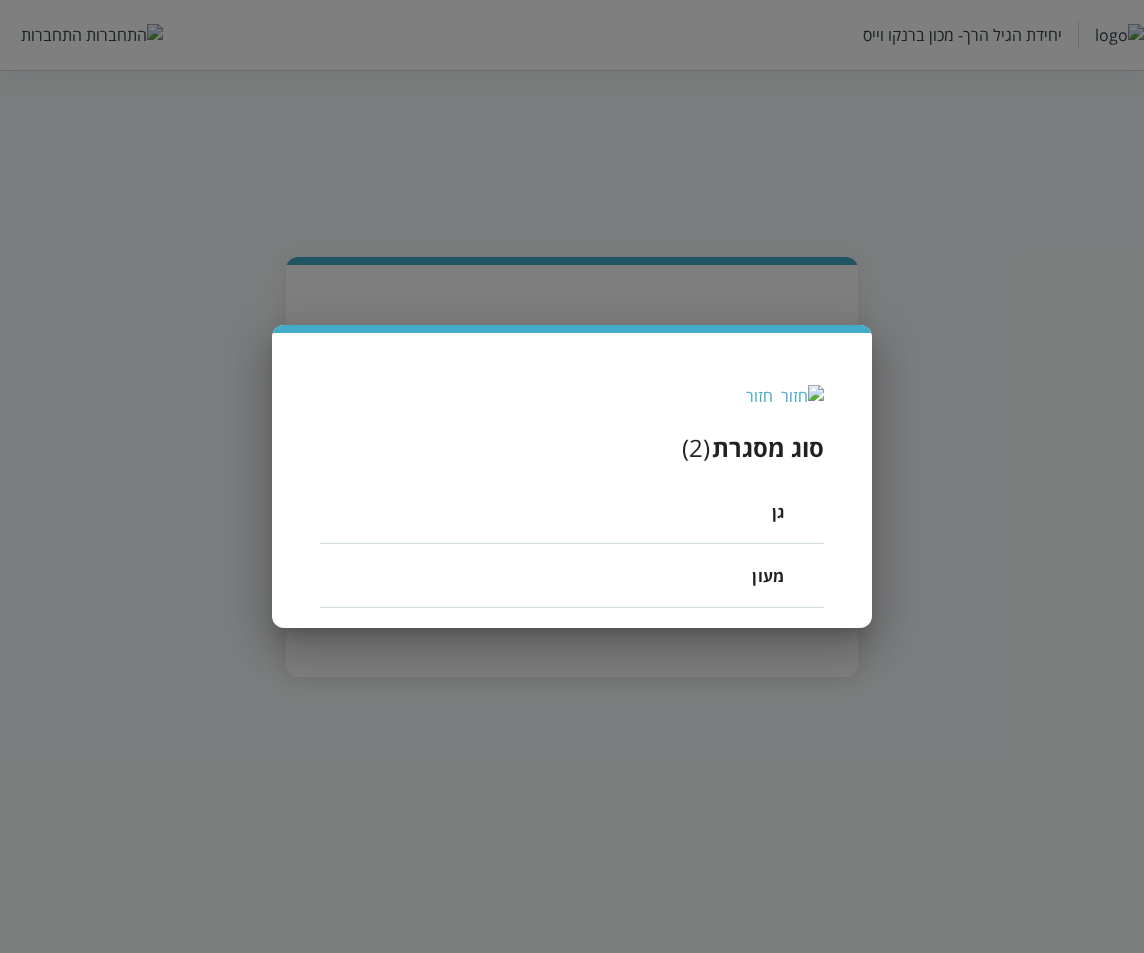 click on "גן" at bounding box center (572, 512) 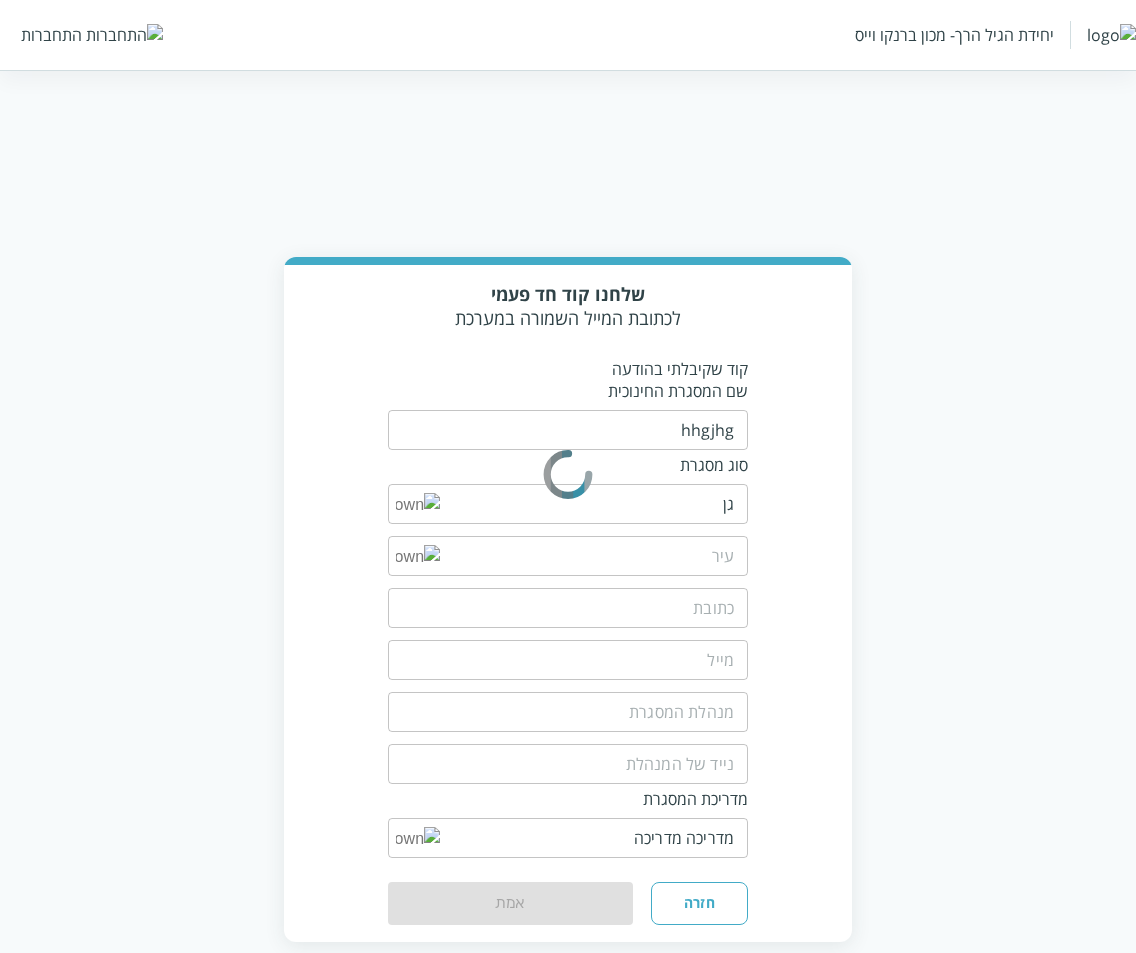 click at bounding box center [587, 556] 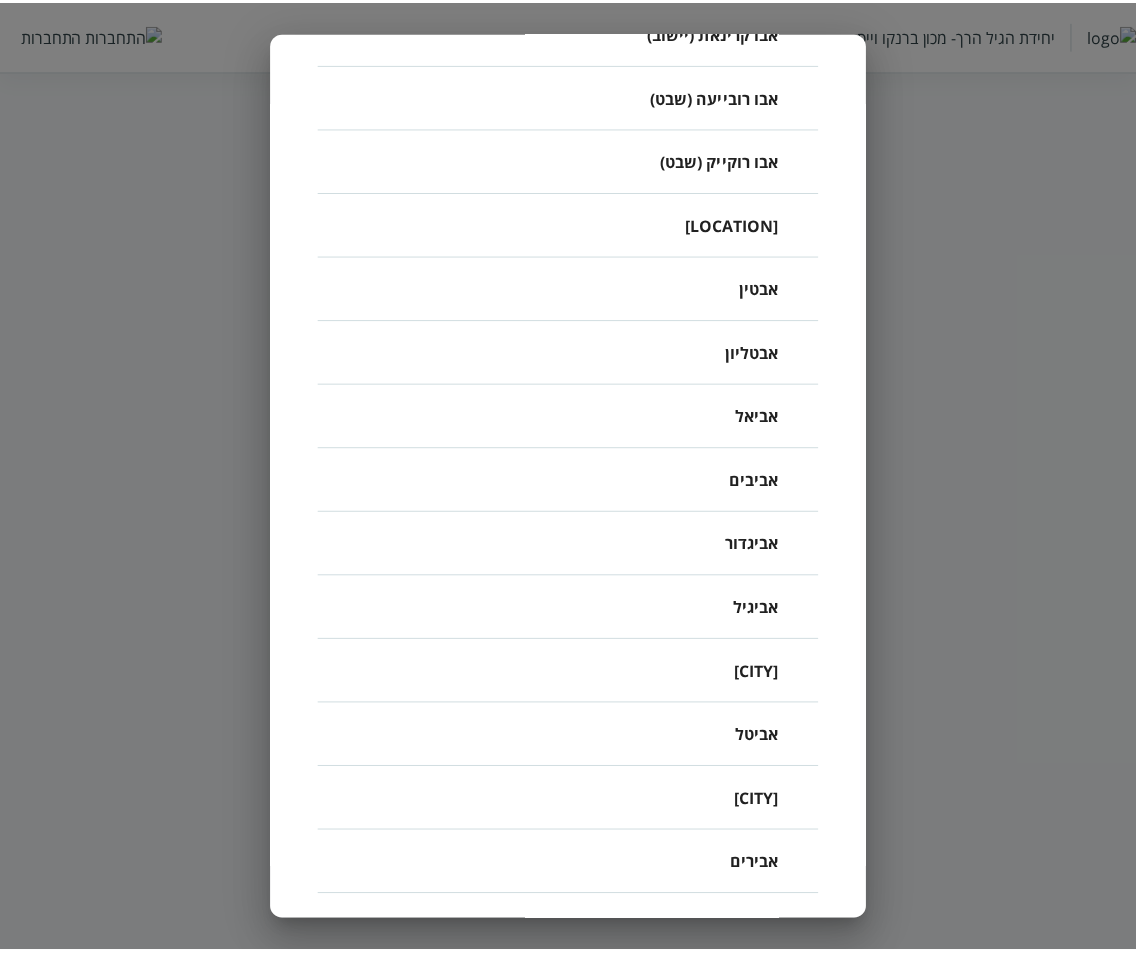 scroll, scrollTop: 900, scrollLeft: 0, axis: vertical 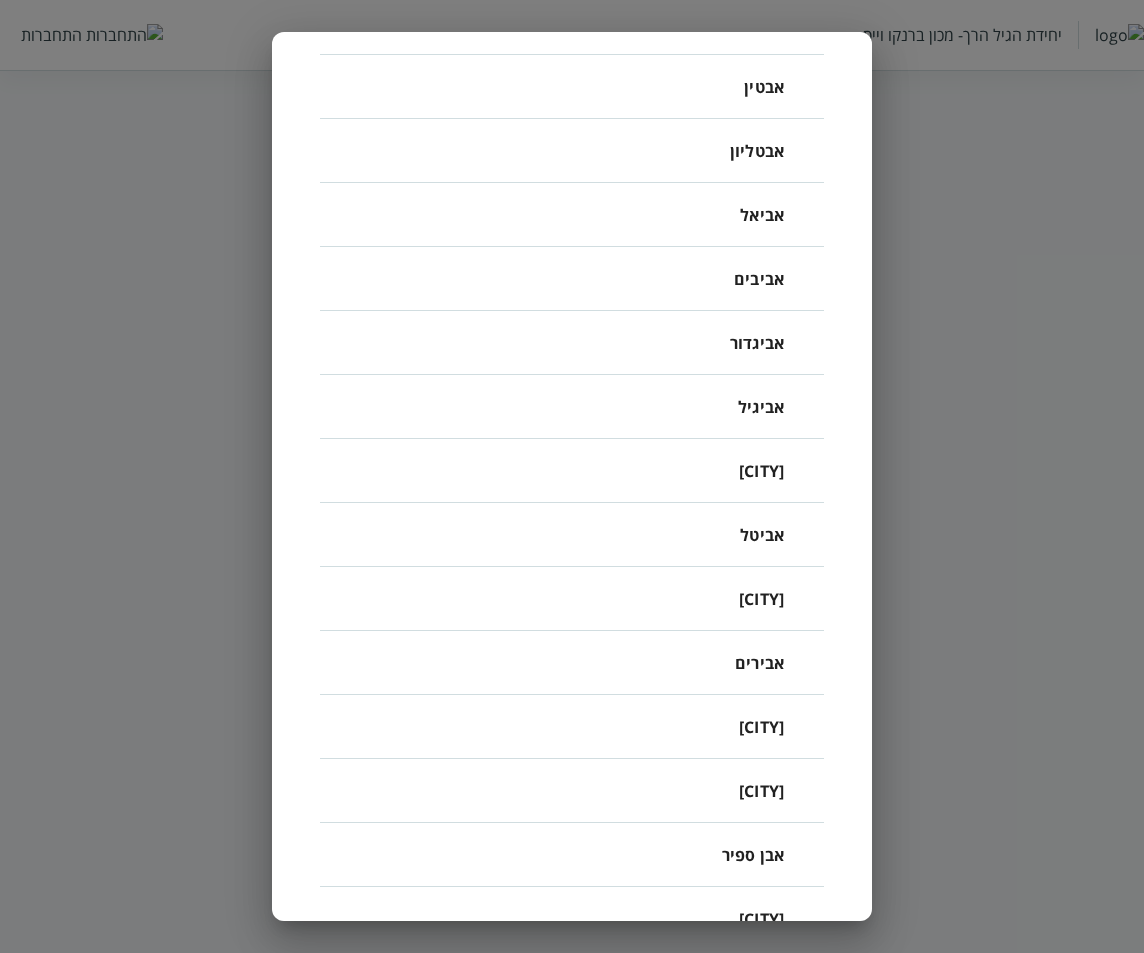 click on "אביטל" at bounding box center (762, 535) 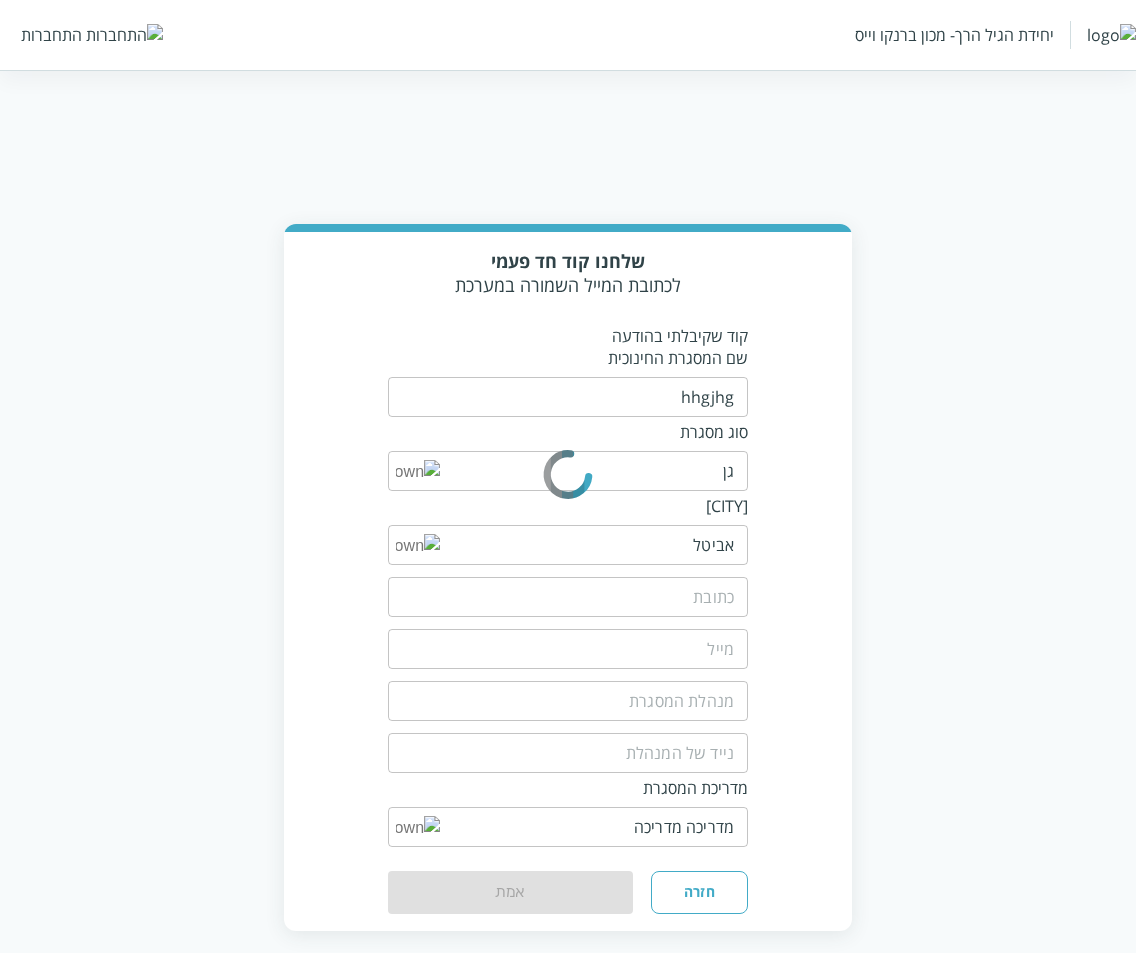 scroll, scrollTop: 51, scrollLeft: 0, axis: vertical 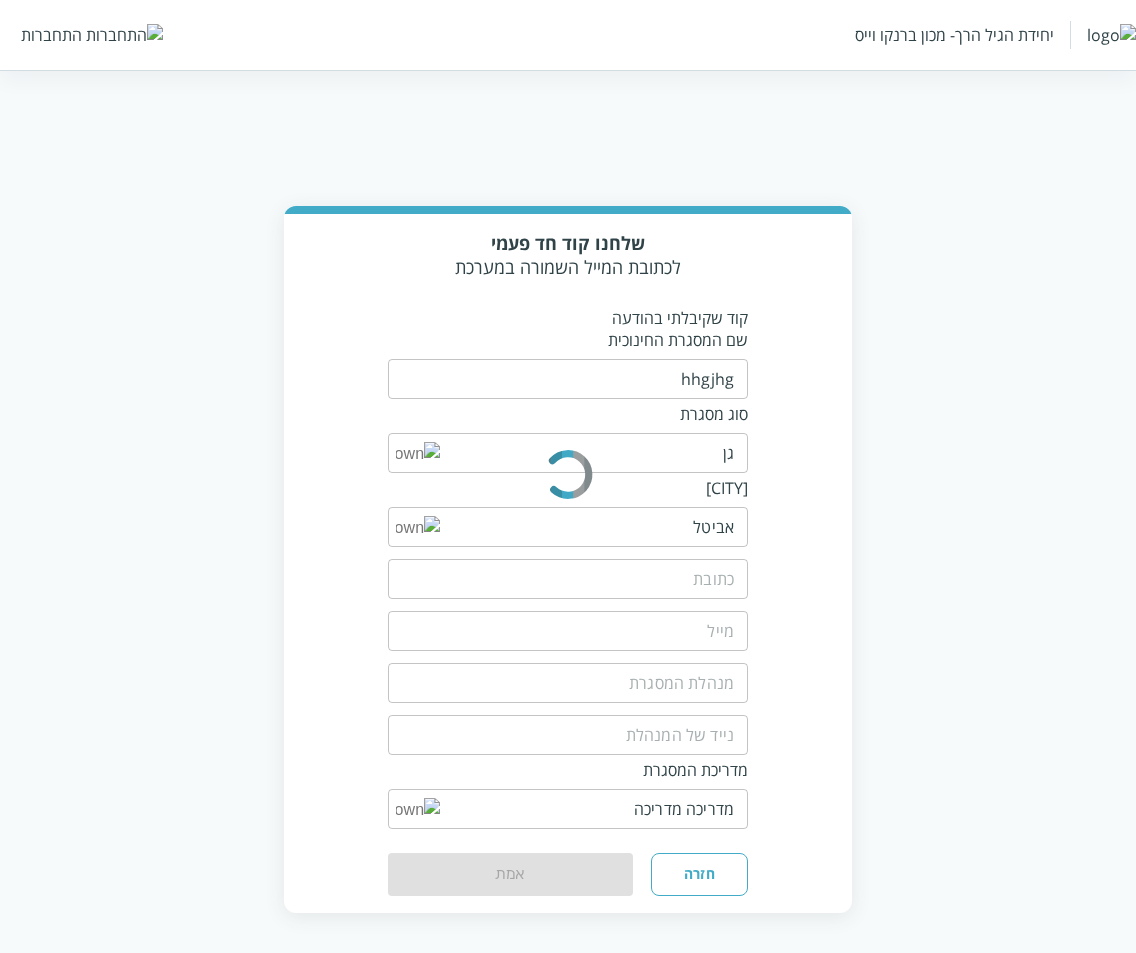 click at bounding box center [568, 579] 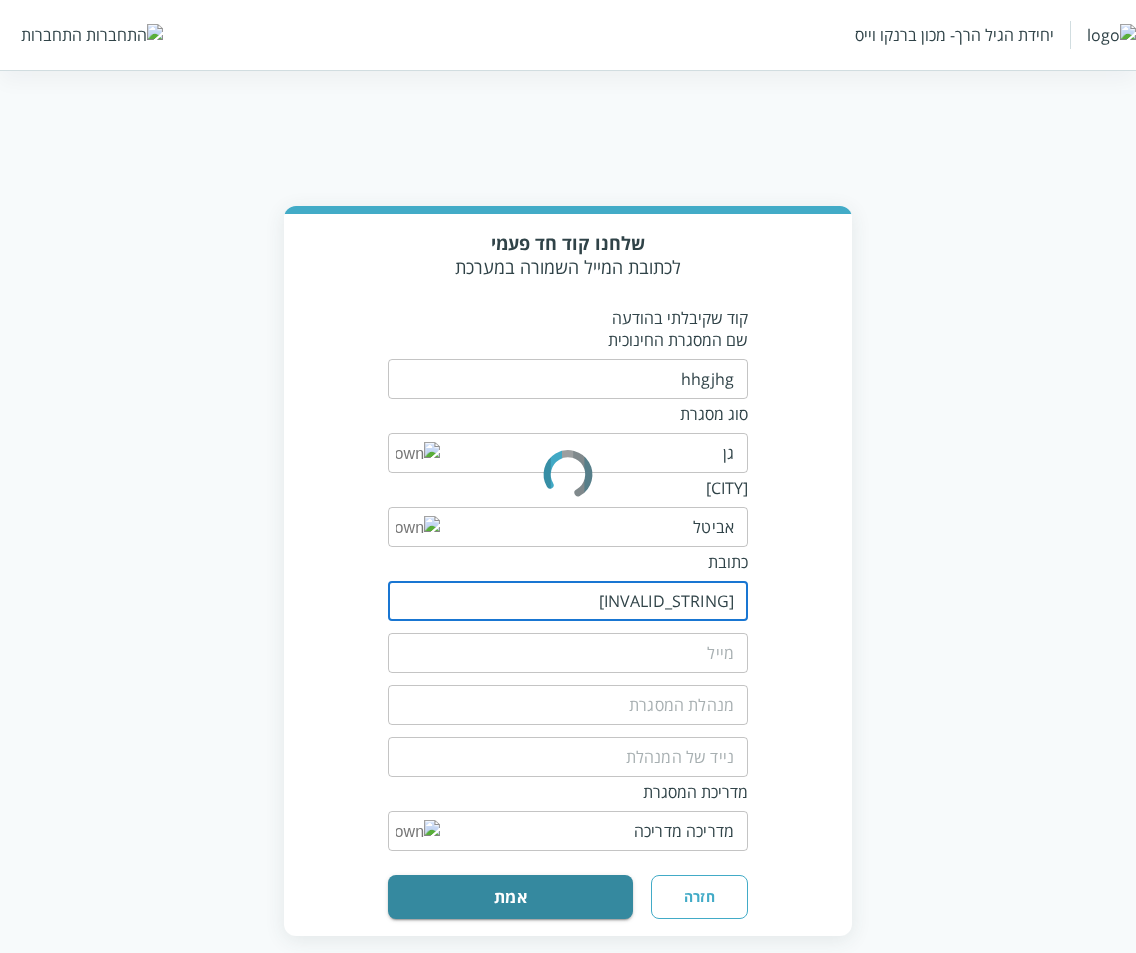 type on "[INVALID_STRING]" 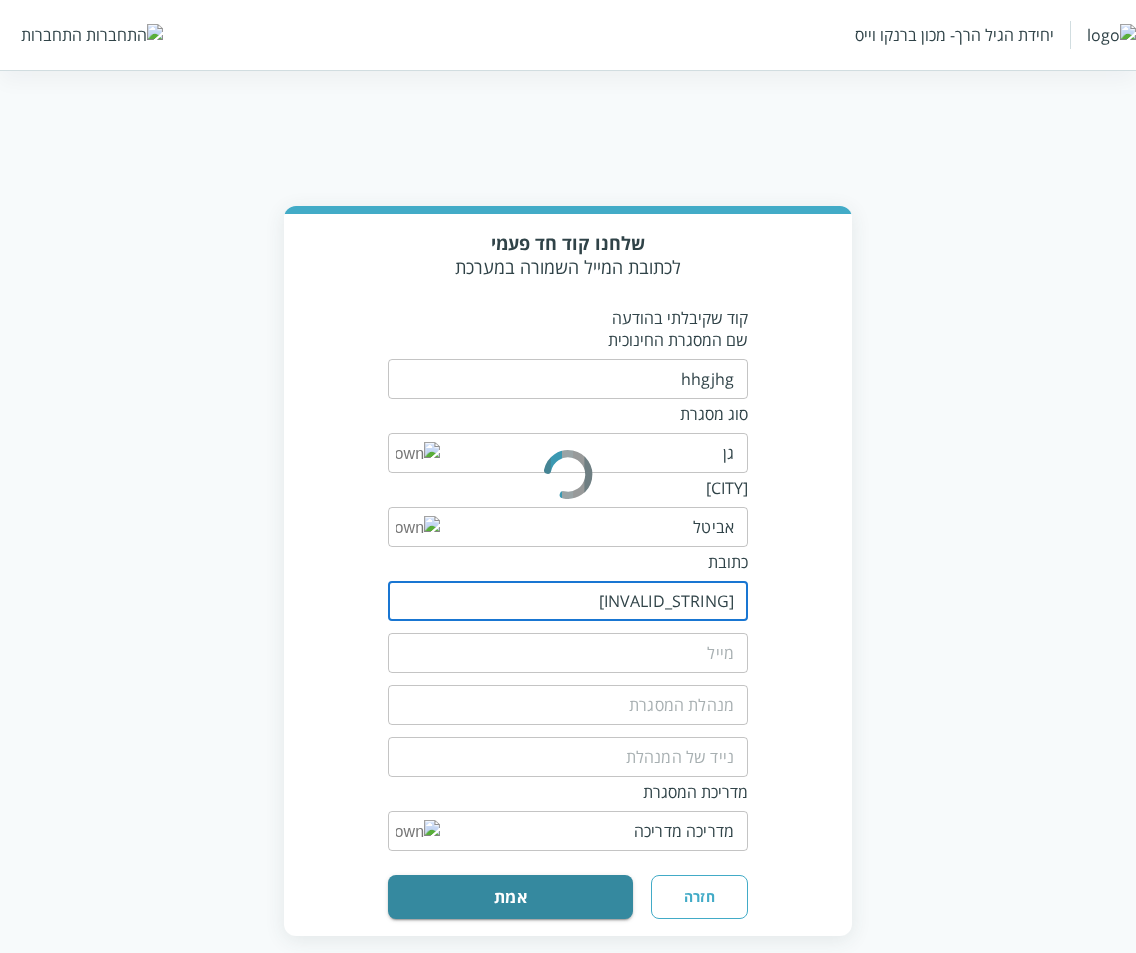 click at bounding box center [568, 653] 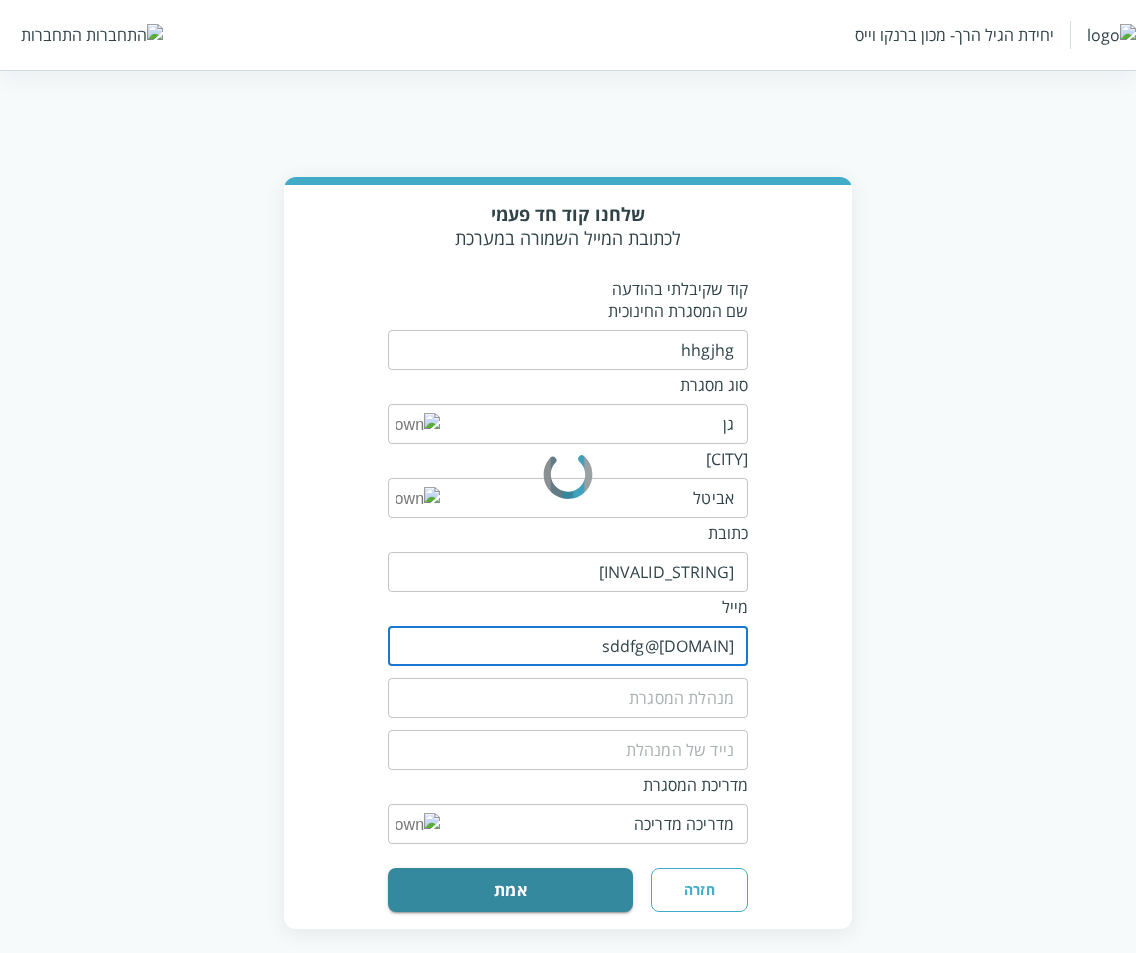 scroll, scrollTop: 96, scrollLeft: 0, axis: vertical 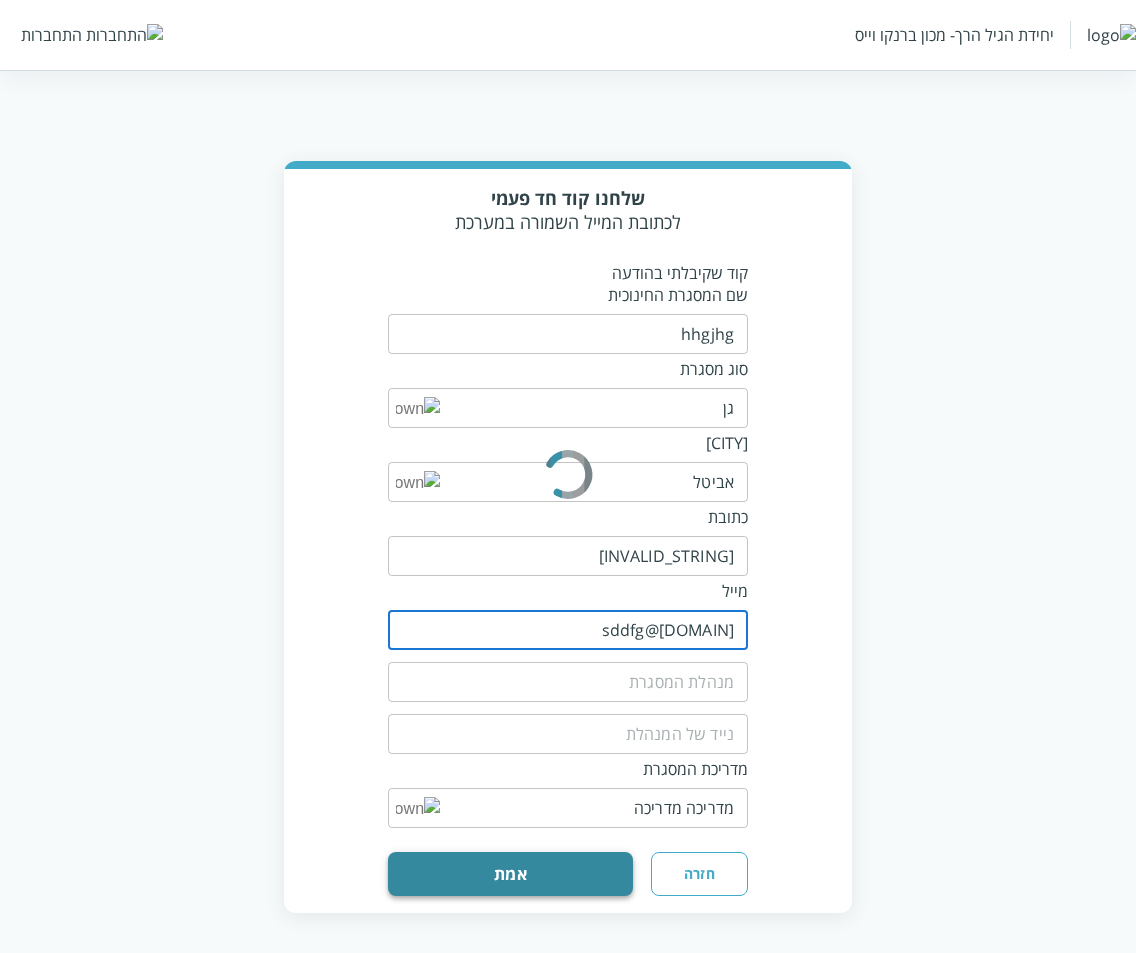 type on "sddfg@[DOMAIN]" 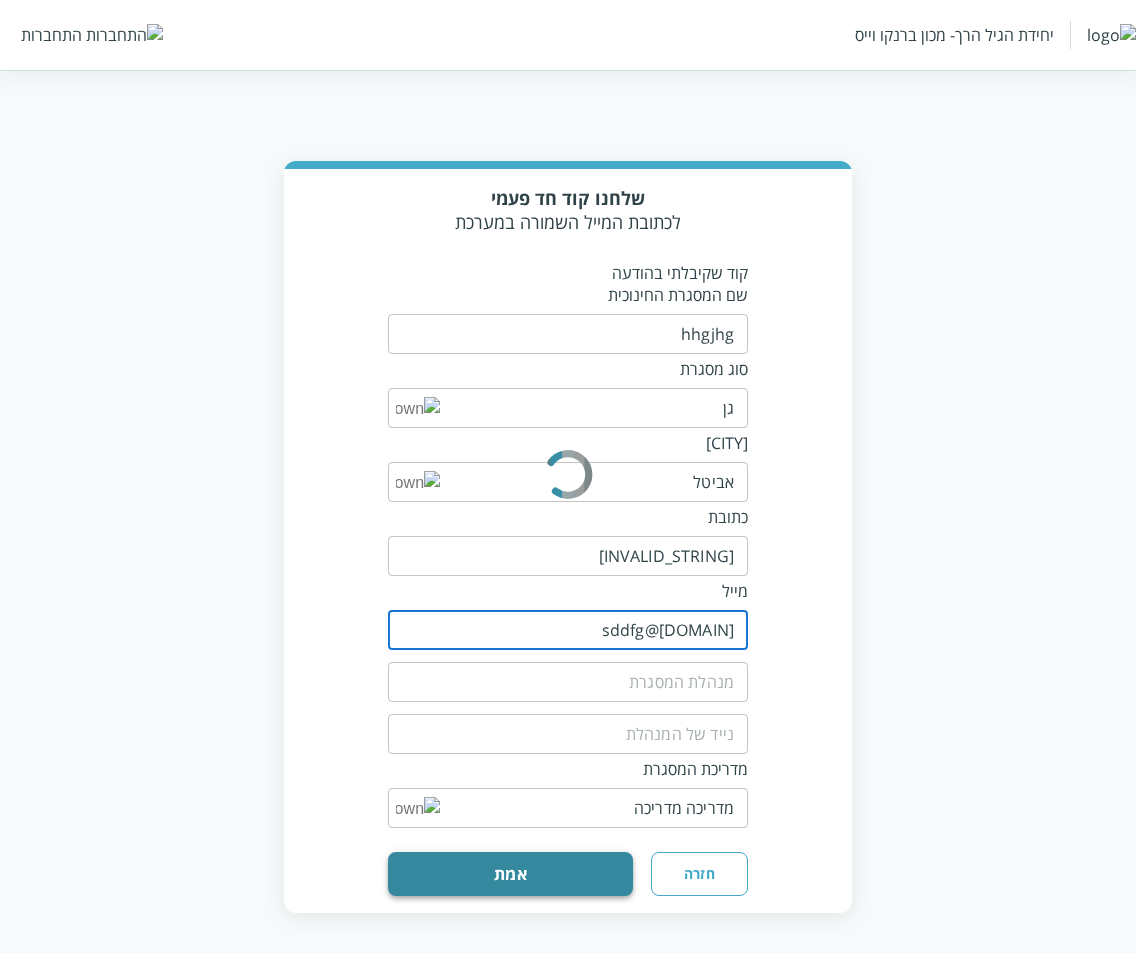 click on "אמת" at bounding box center [510, 874] 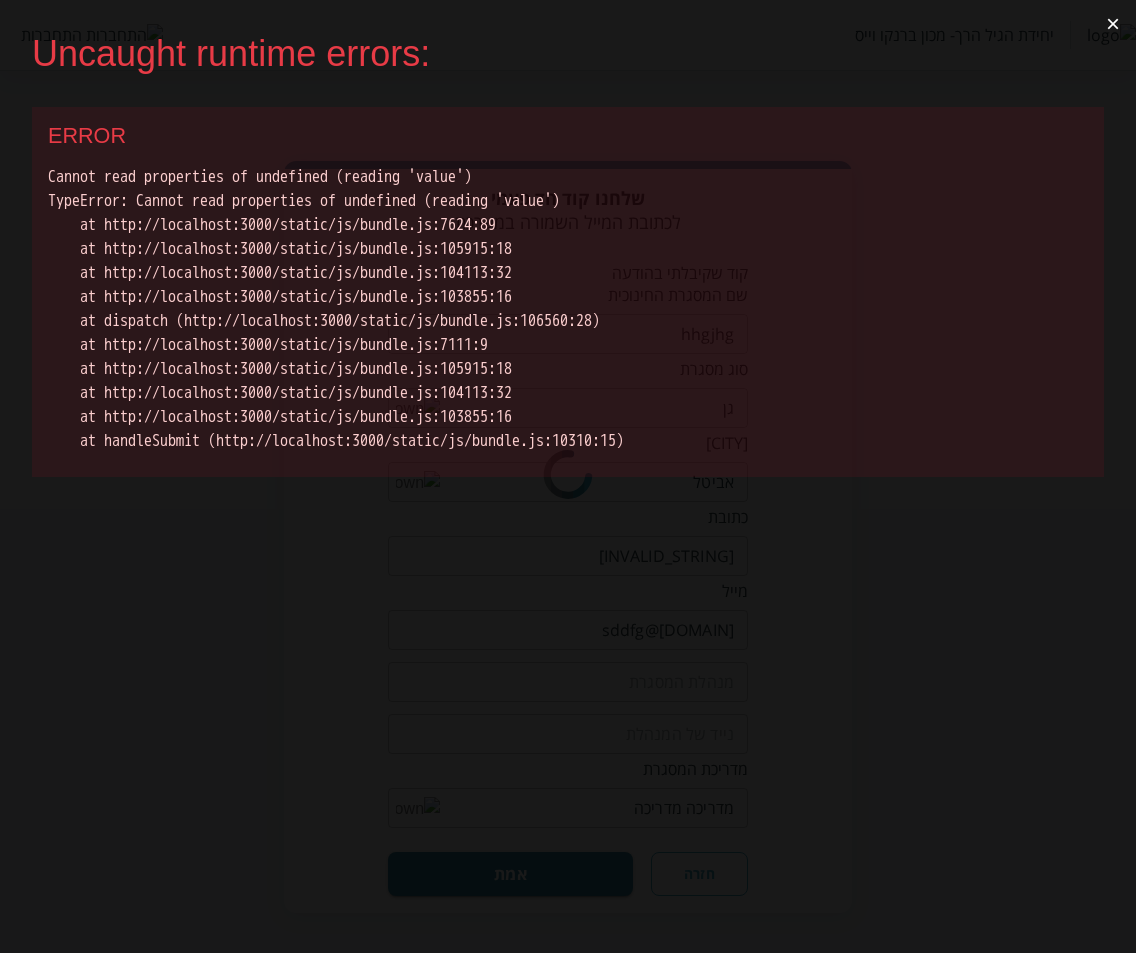 scroll, scrollTop: 0, scrollLeft: 0, axis: both 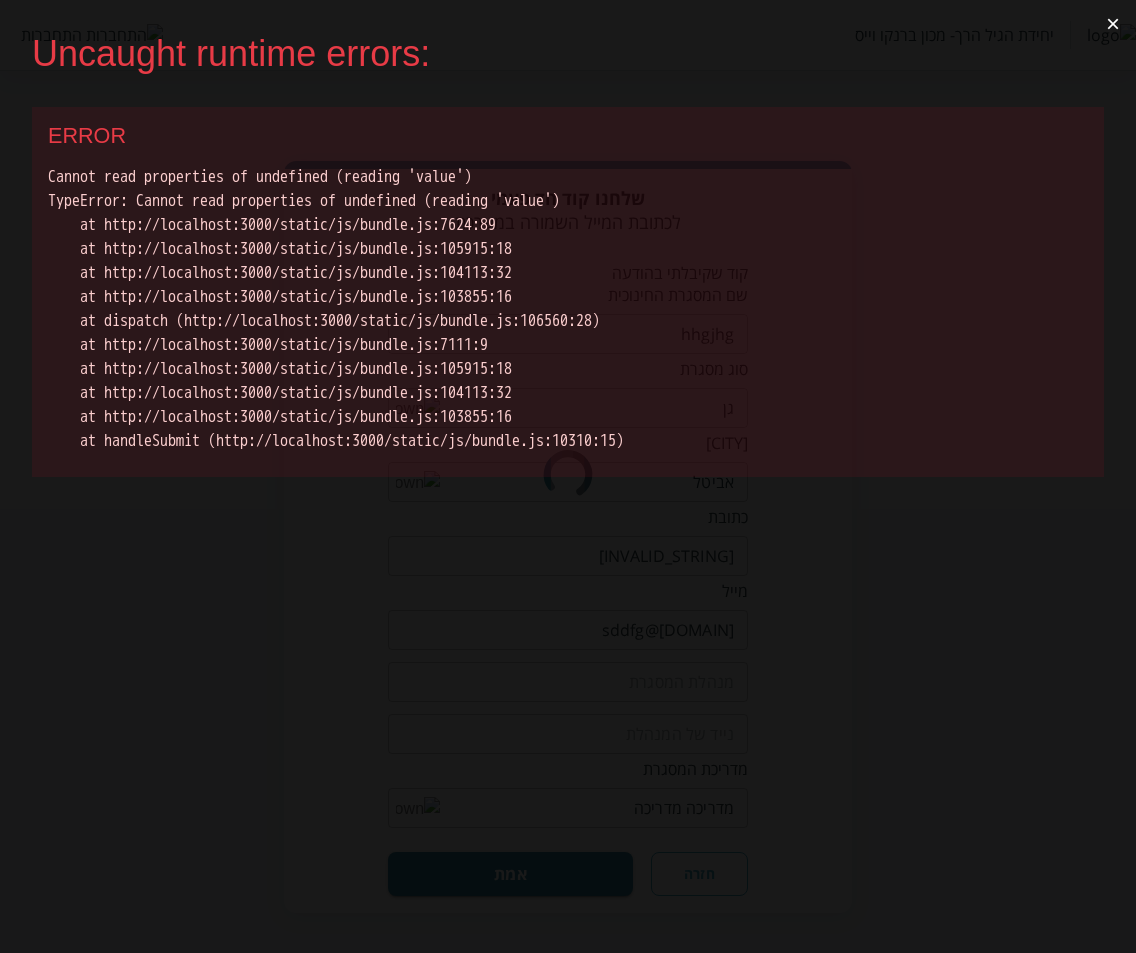 click on "×" at bounding box center (1113, 24) 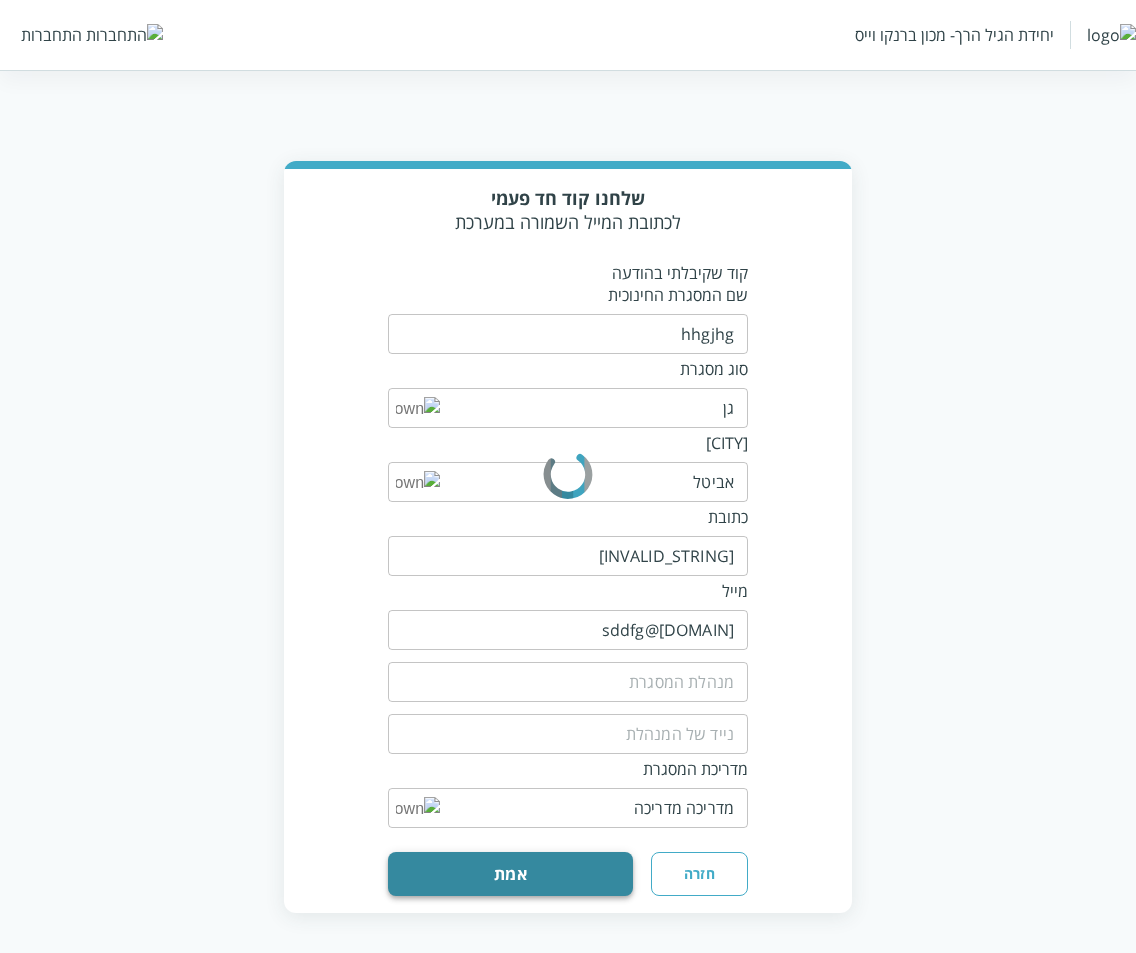 click on "אמת" at bounding box center (510, 874) 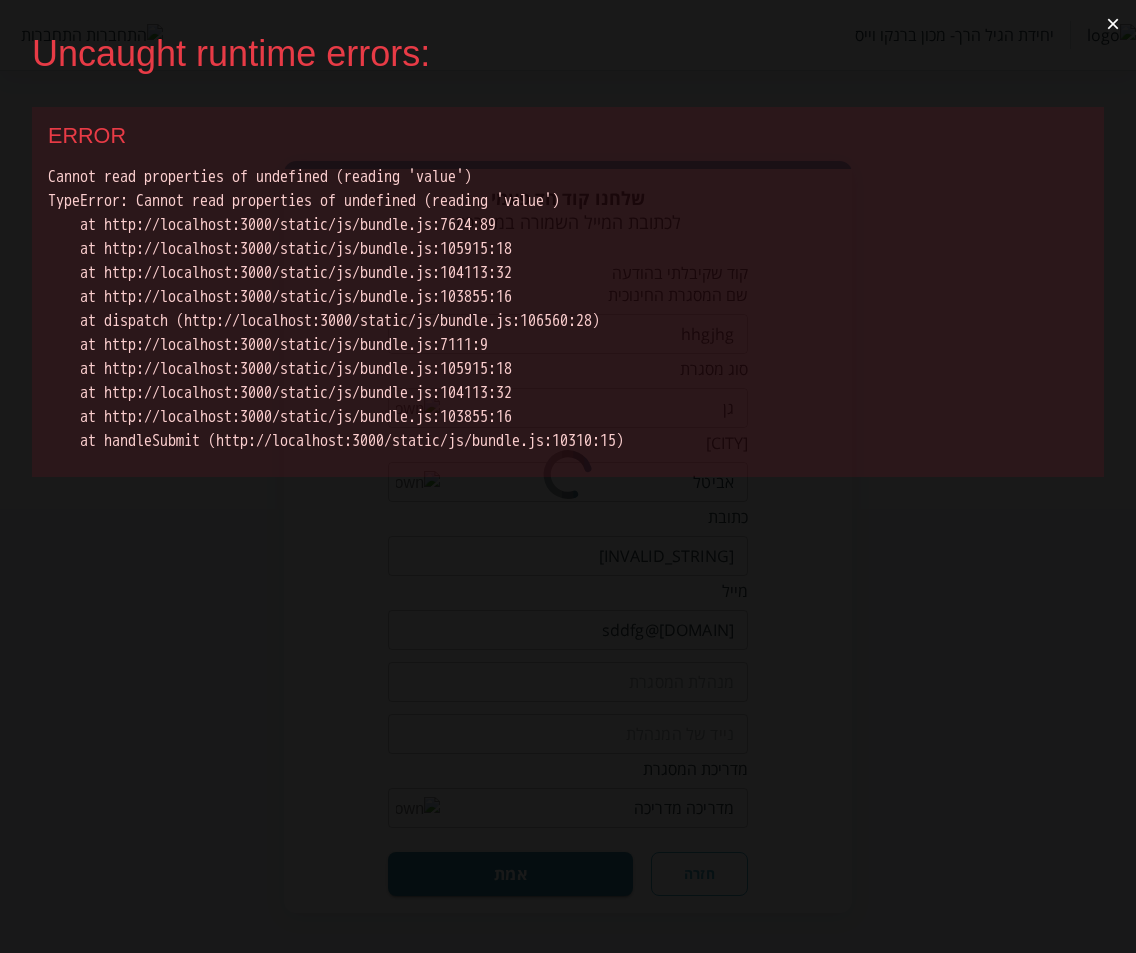 scroll, scrollTop: 0, scrollLeft: 0, axis: both 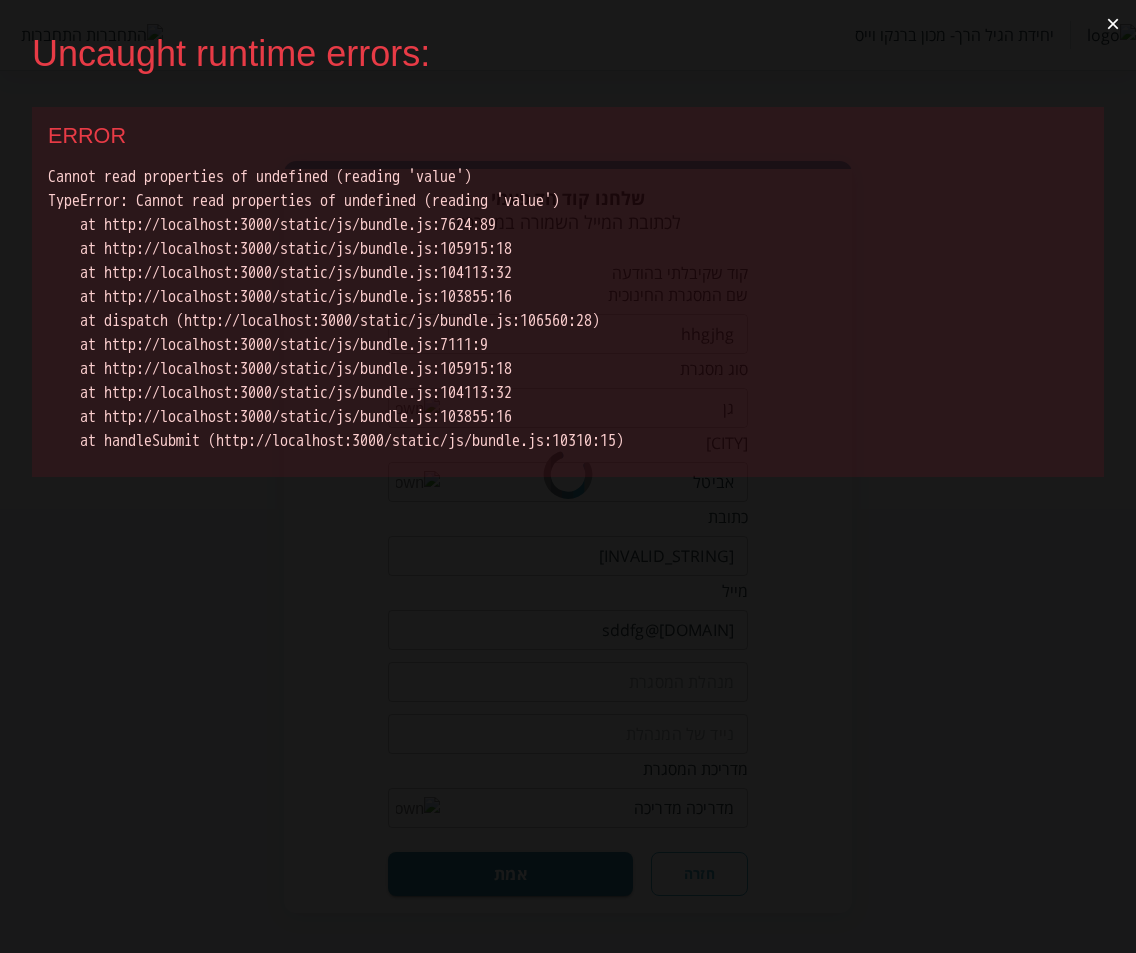 click on "×" at bounding box center (1113, 24) 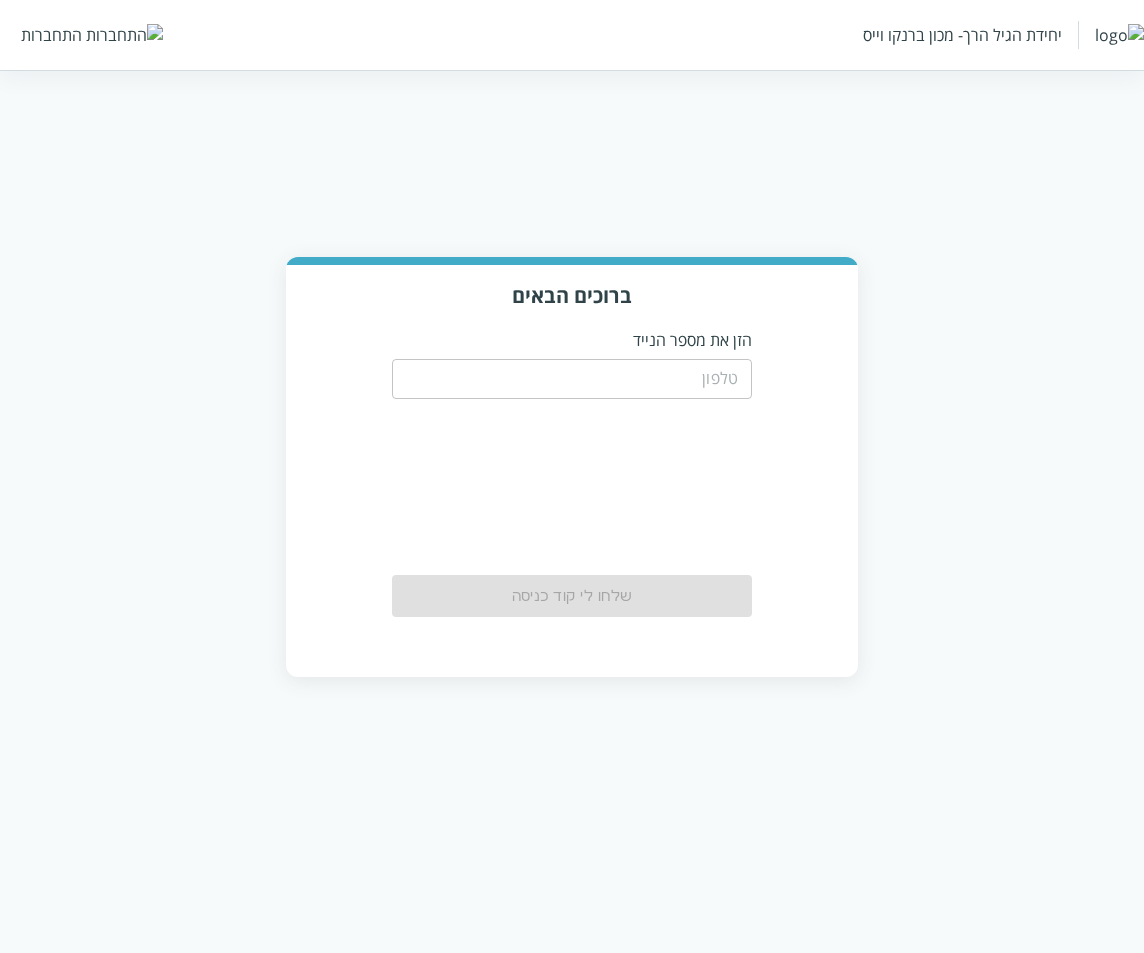 scroll, scrollTop: 0, scrollLeft: 0, axis: both 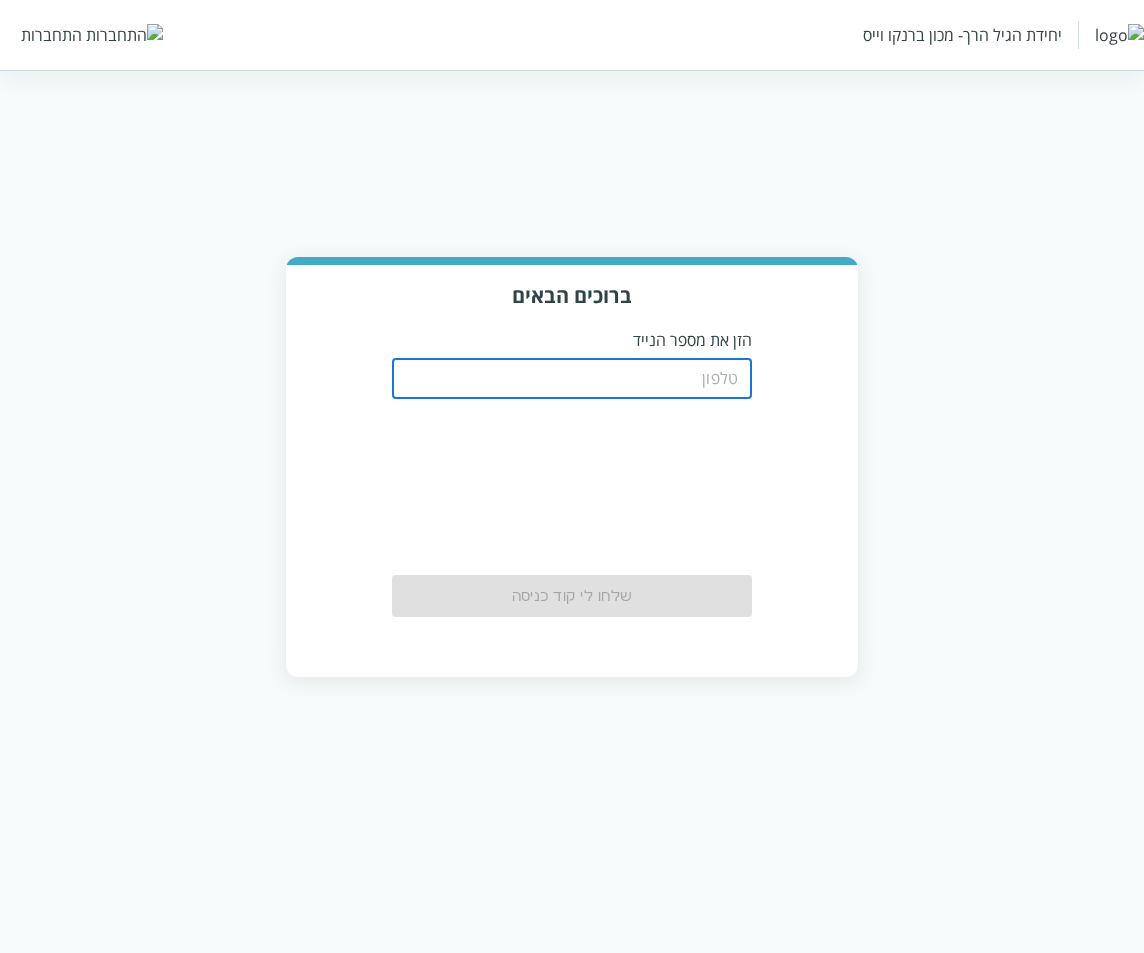 drag, startPoint x: 635, startPoint y: 366, endPoint x: 625, endPoint y: 378, distance: 15.6205 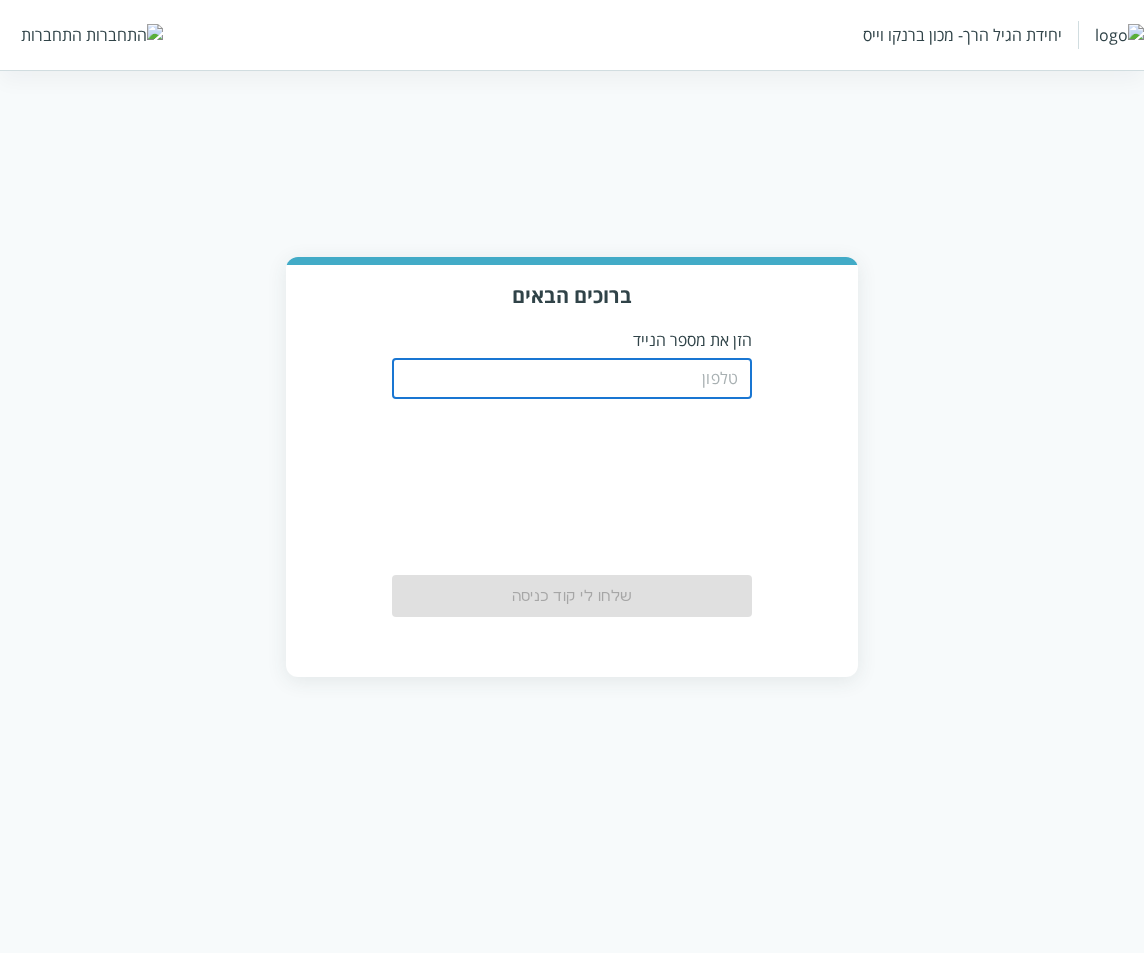 click at bounding box center [572, 379] 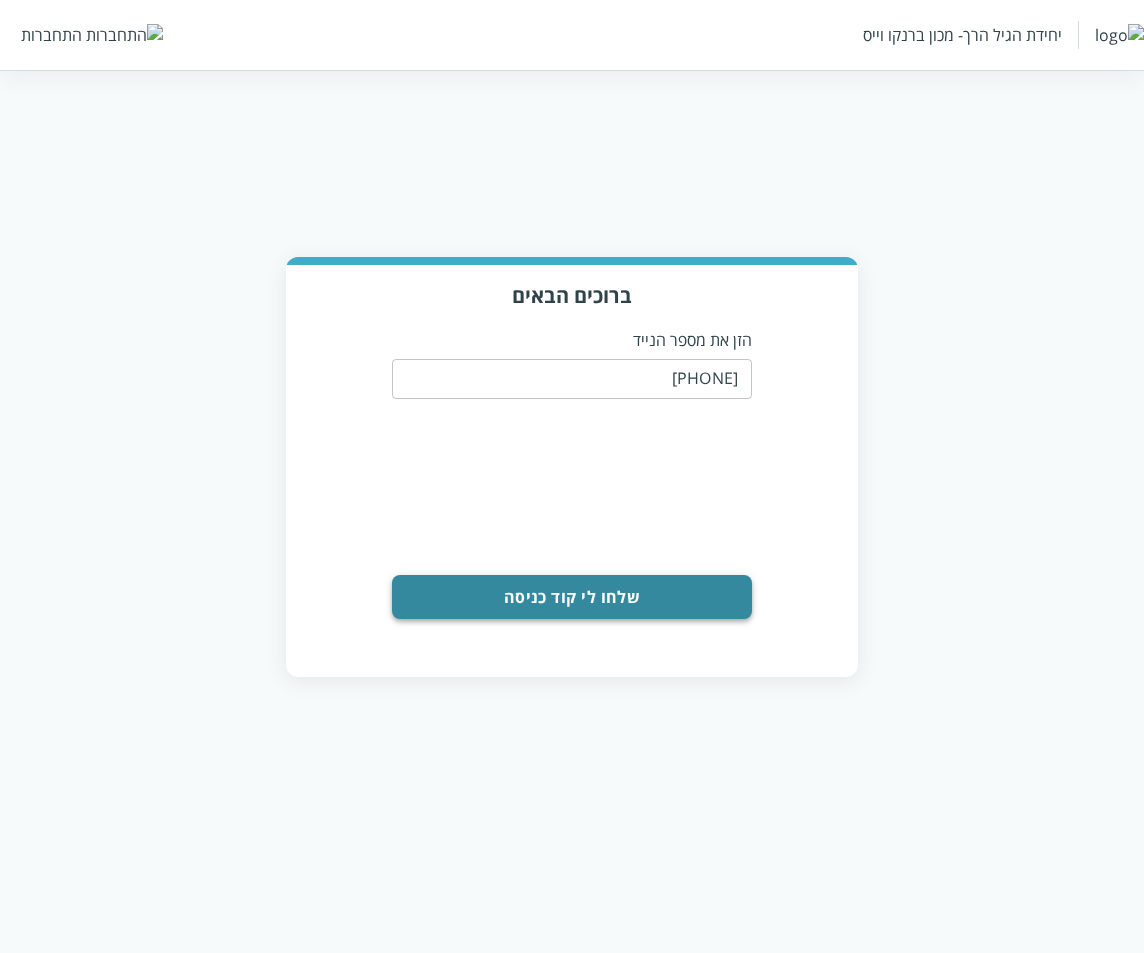 click on "שלחו לי קוד כניסה" at bounding box center [572, 597] 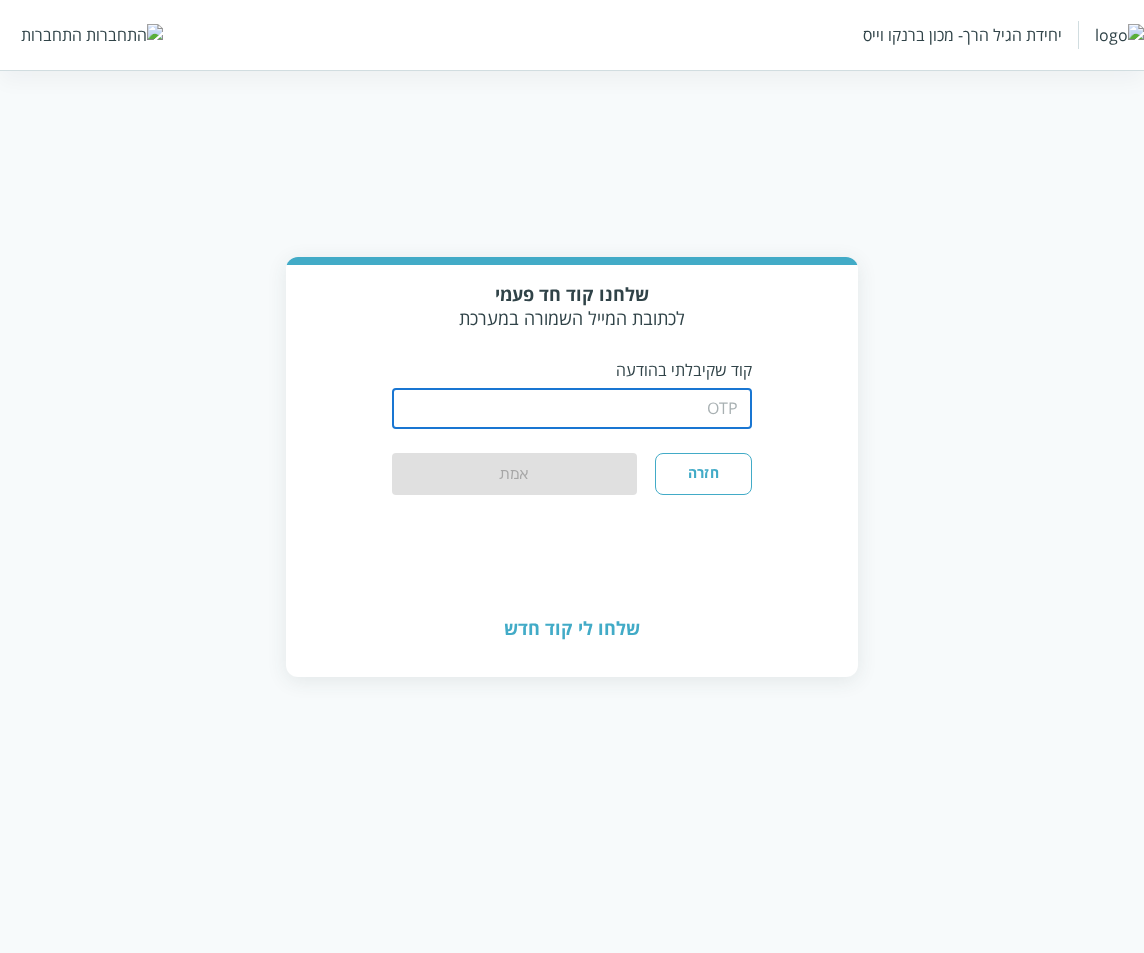 click at bounding box center (572, 409) 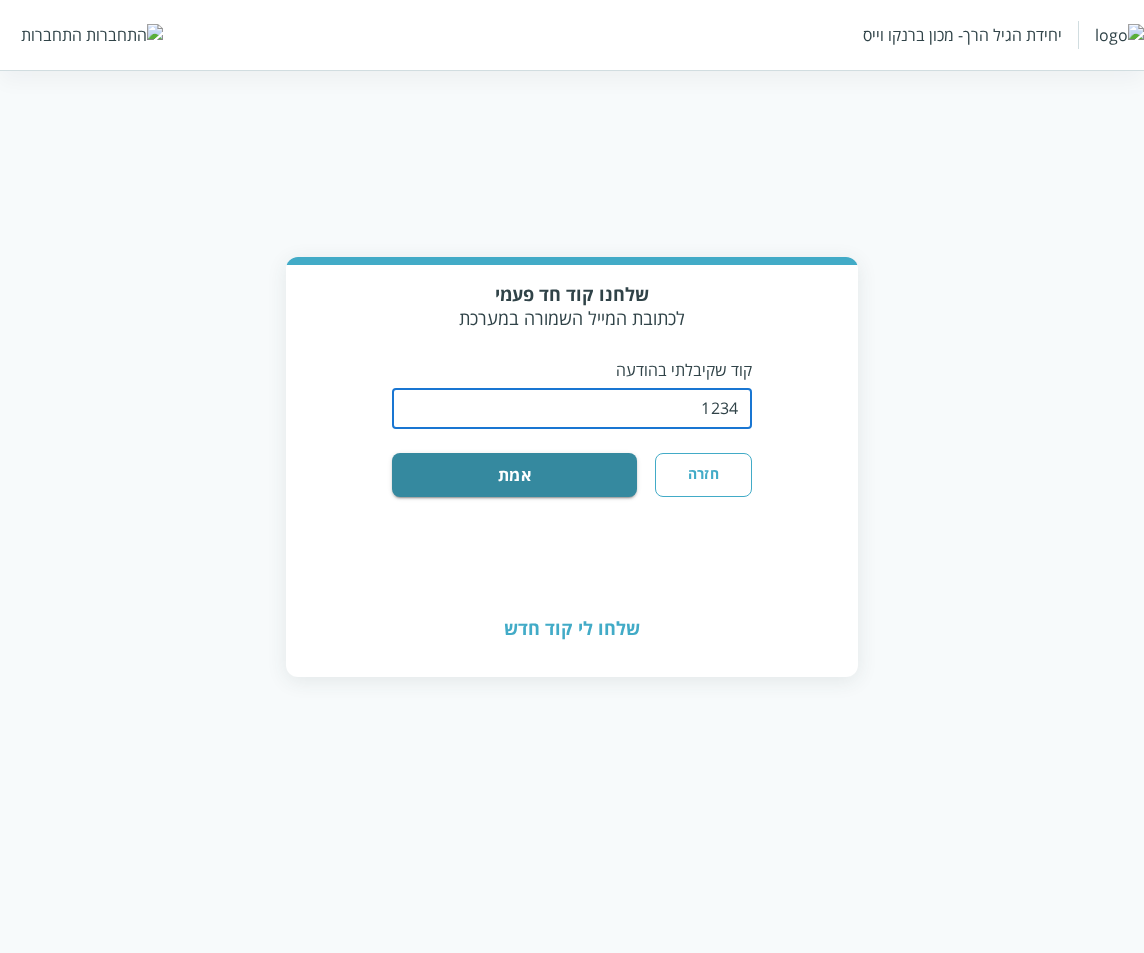 type on "1234" 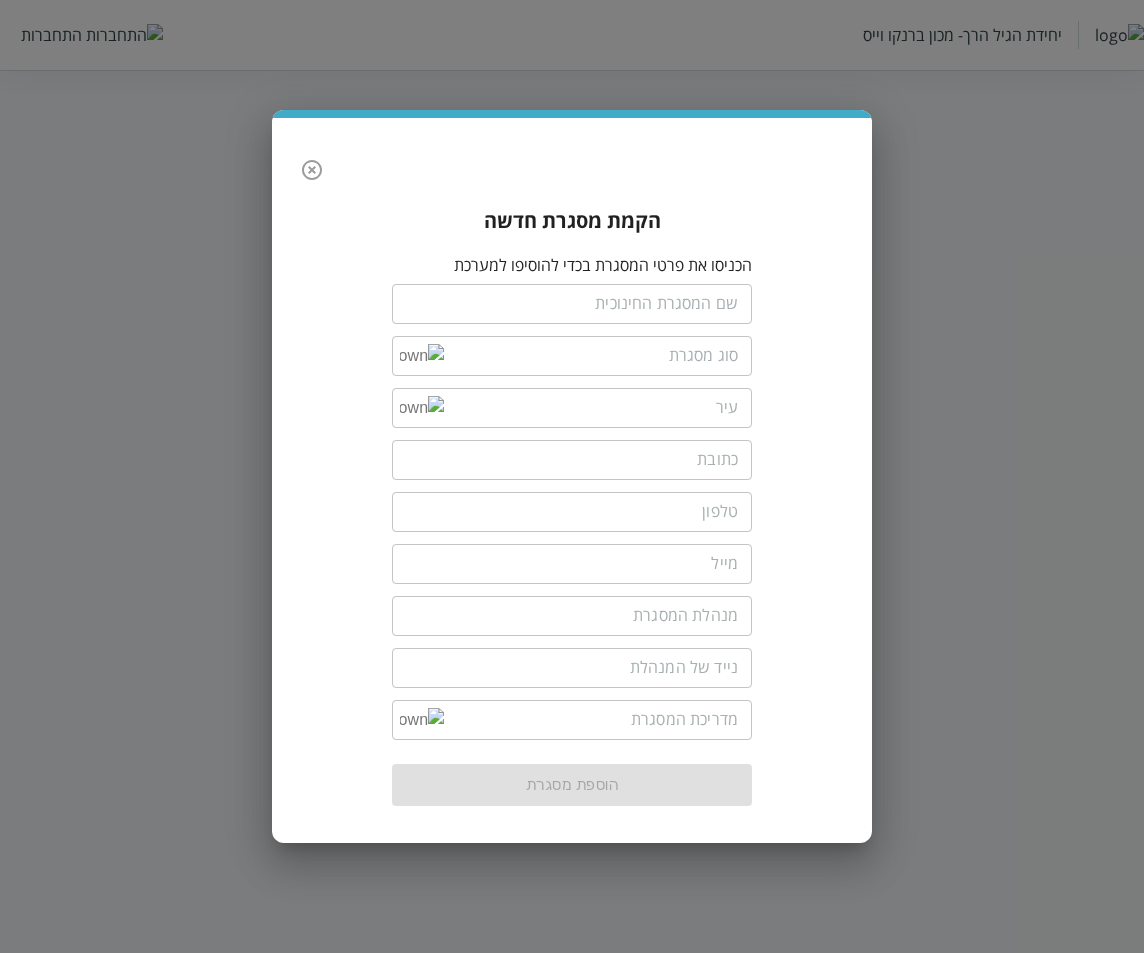 click at bounding box center [572, 304] 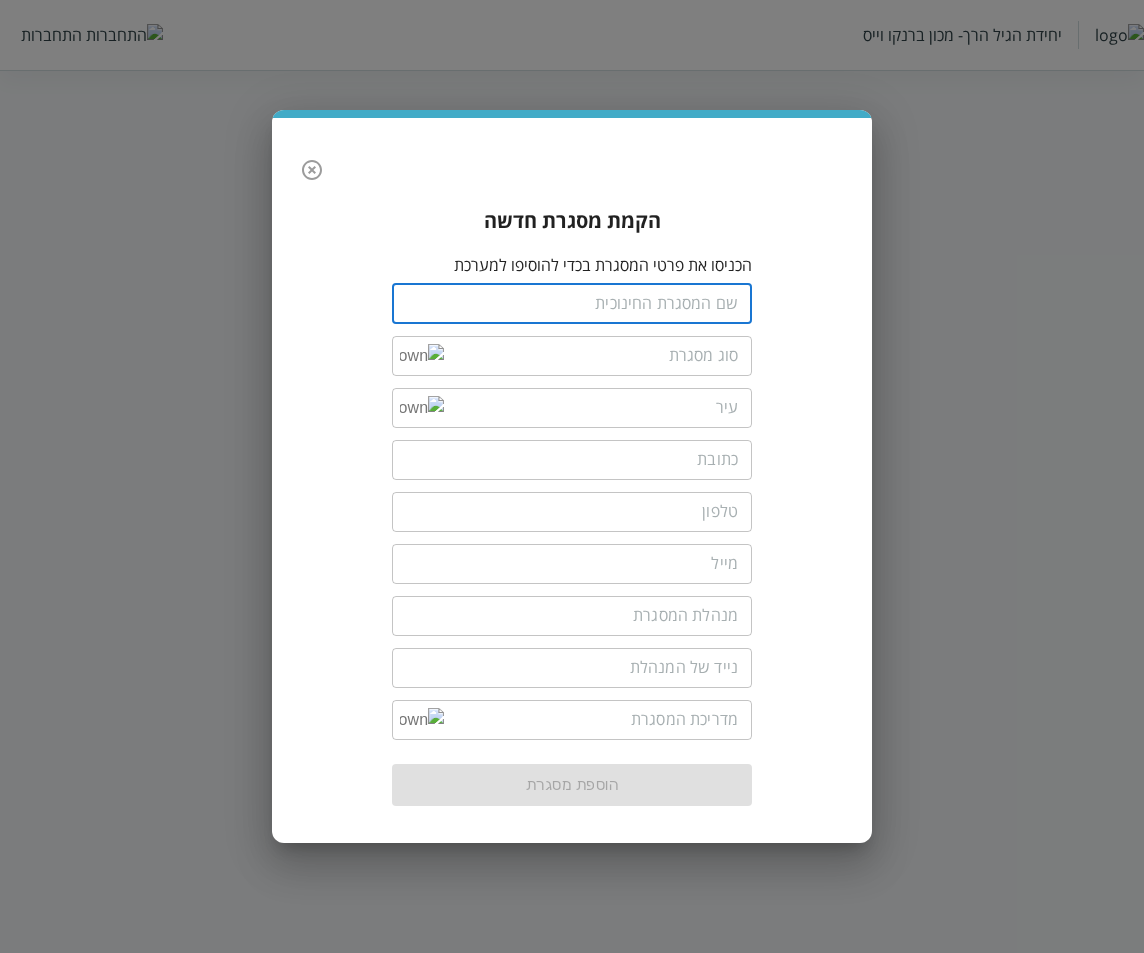 type on "hhgjhg" 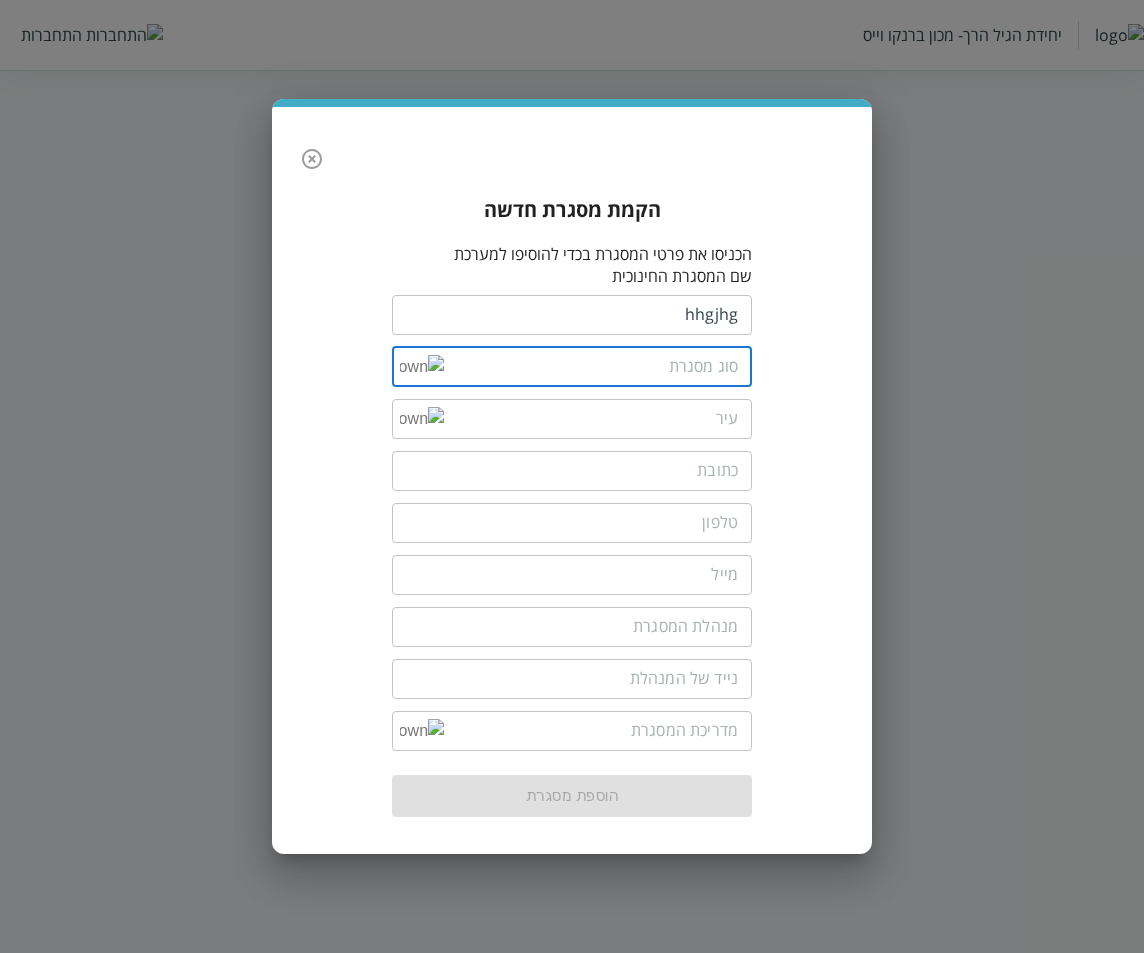 click at bounding box center [591, 367] 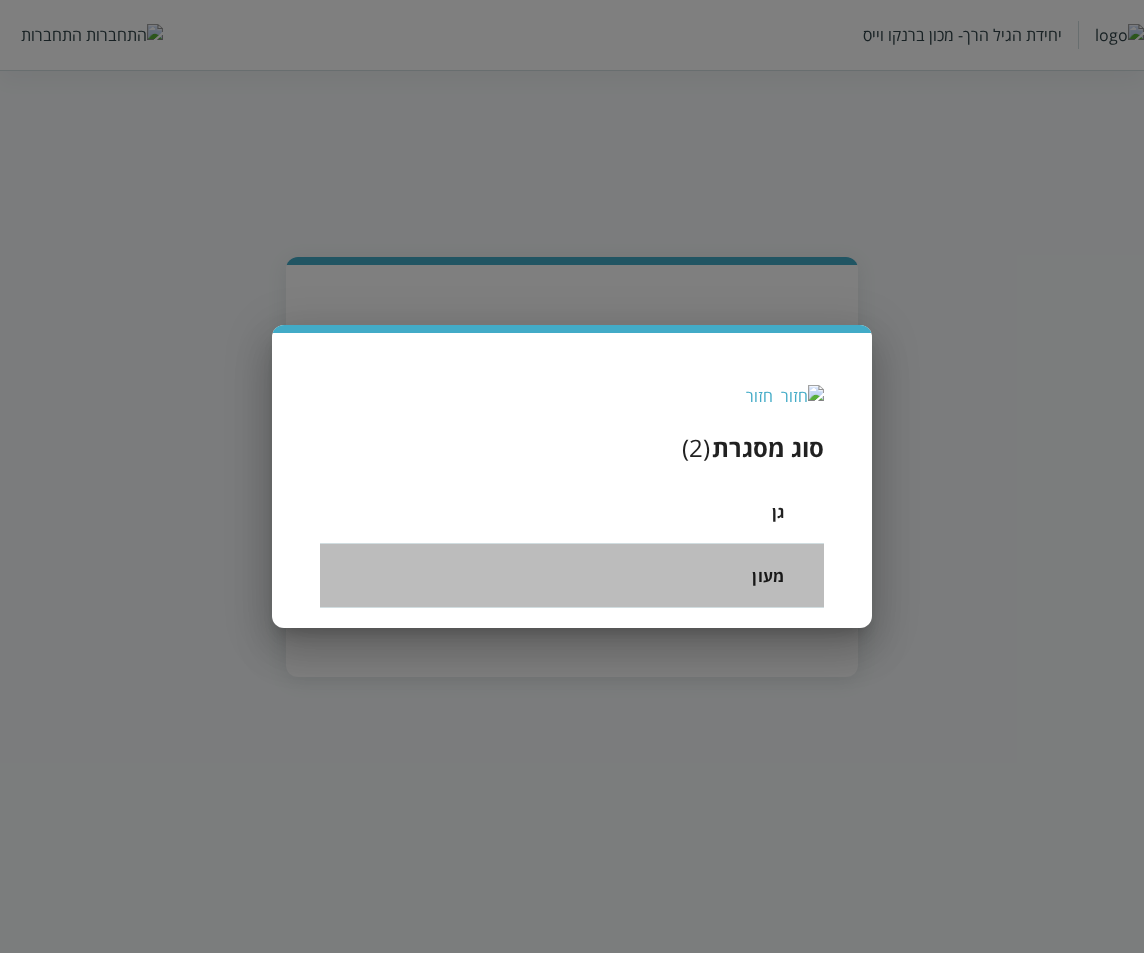 click on "מעון" at bounding box center (768, 575) 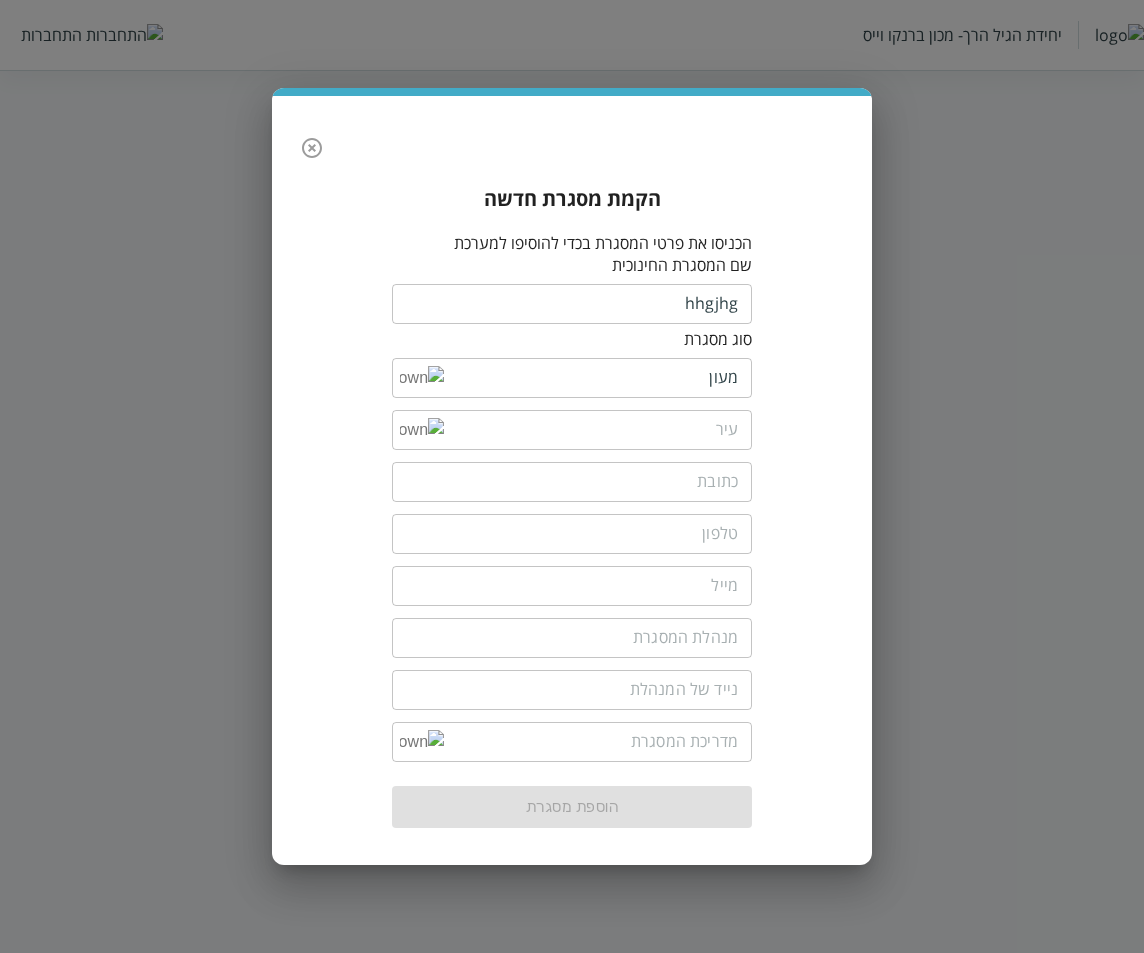 click at bounding box center [591, 430] 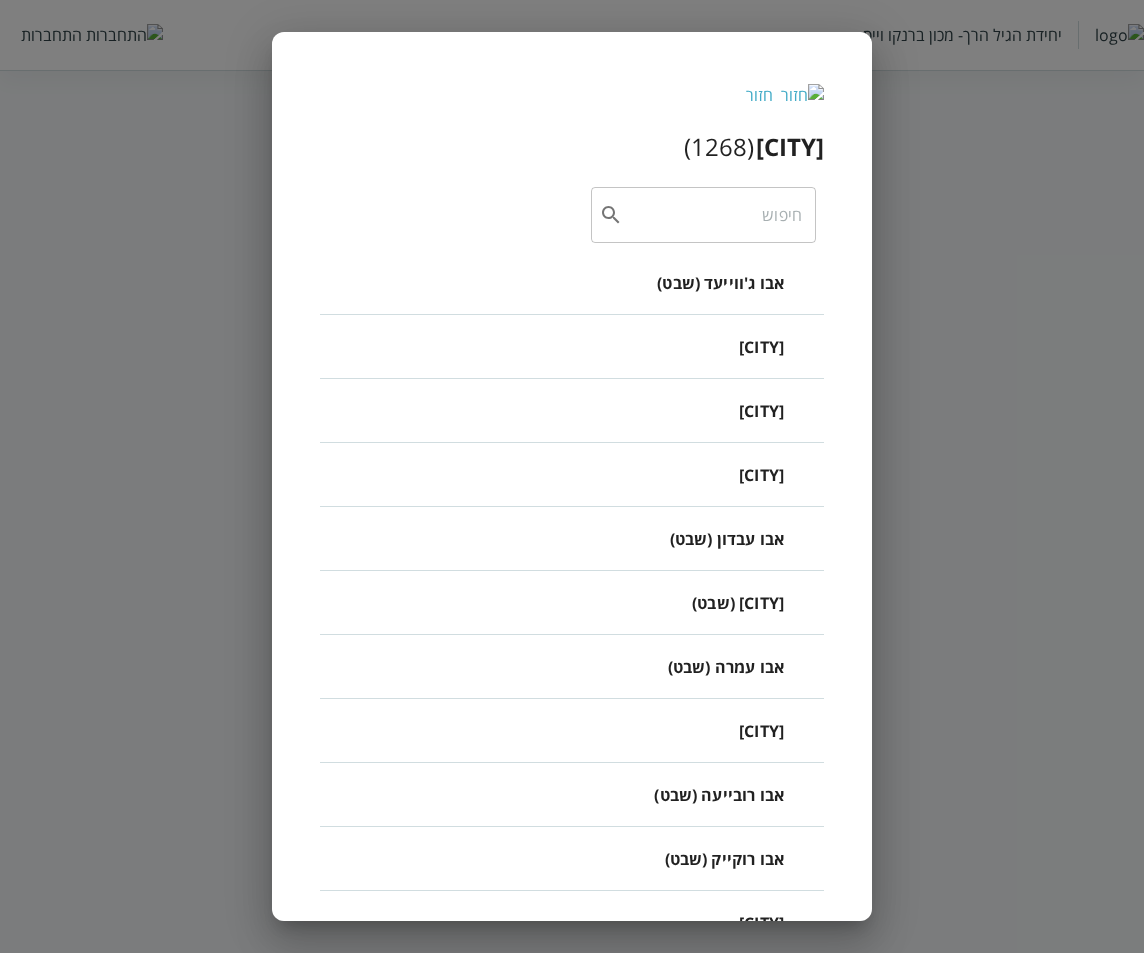 click at bounding box center (712, 215) 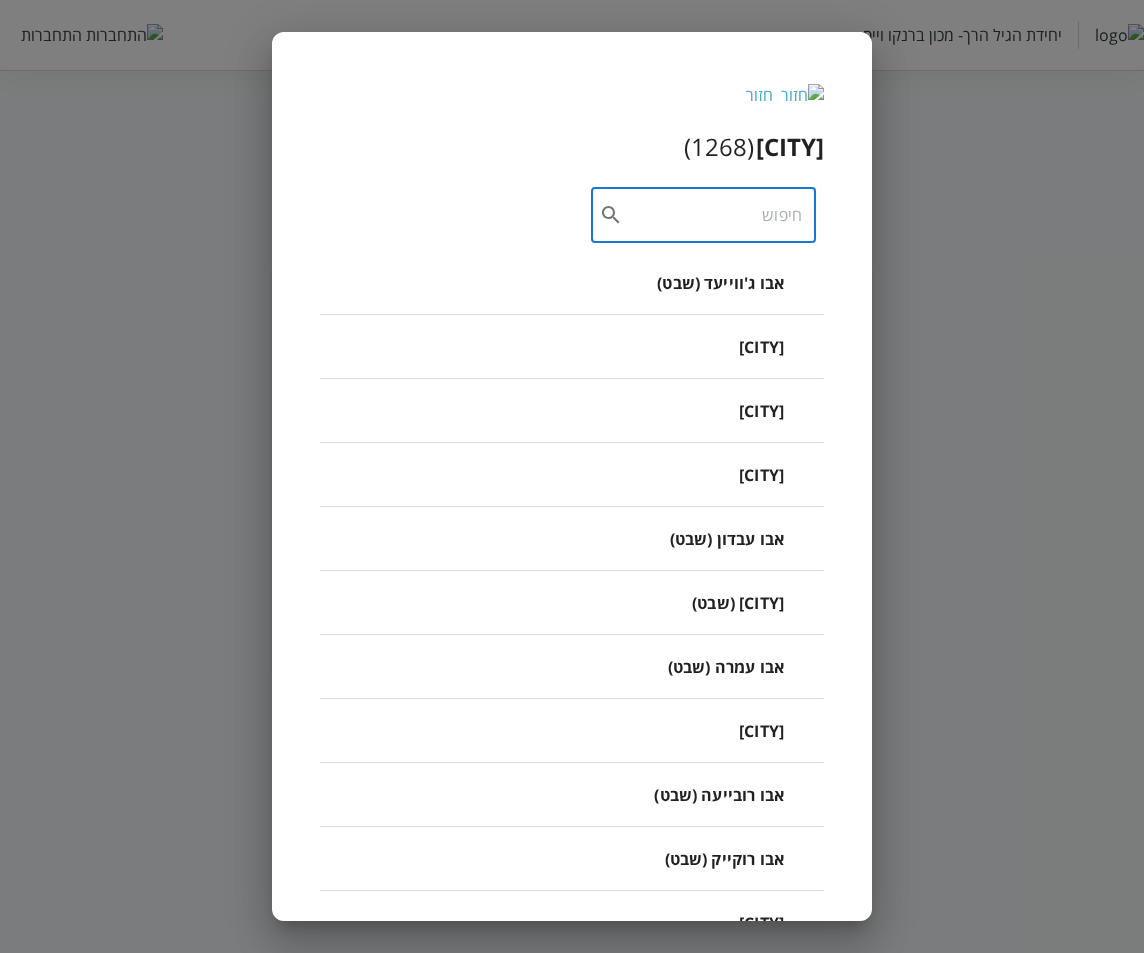 type on "t" 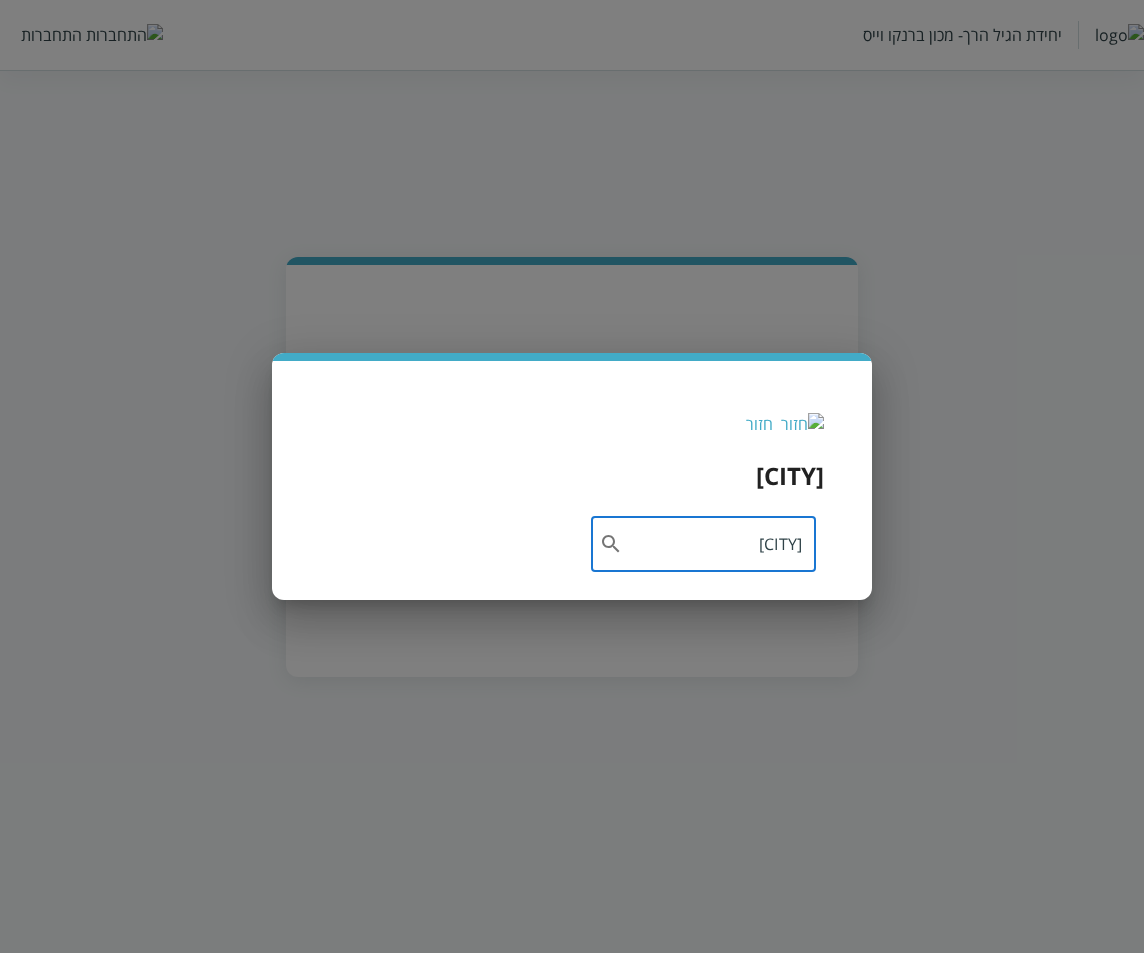 type on "[CITY]" 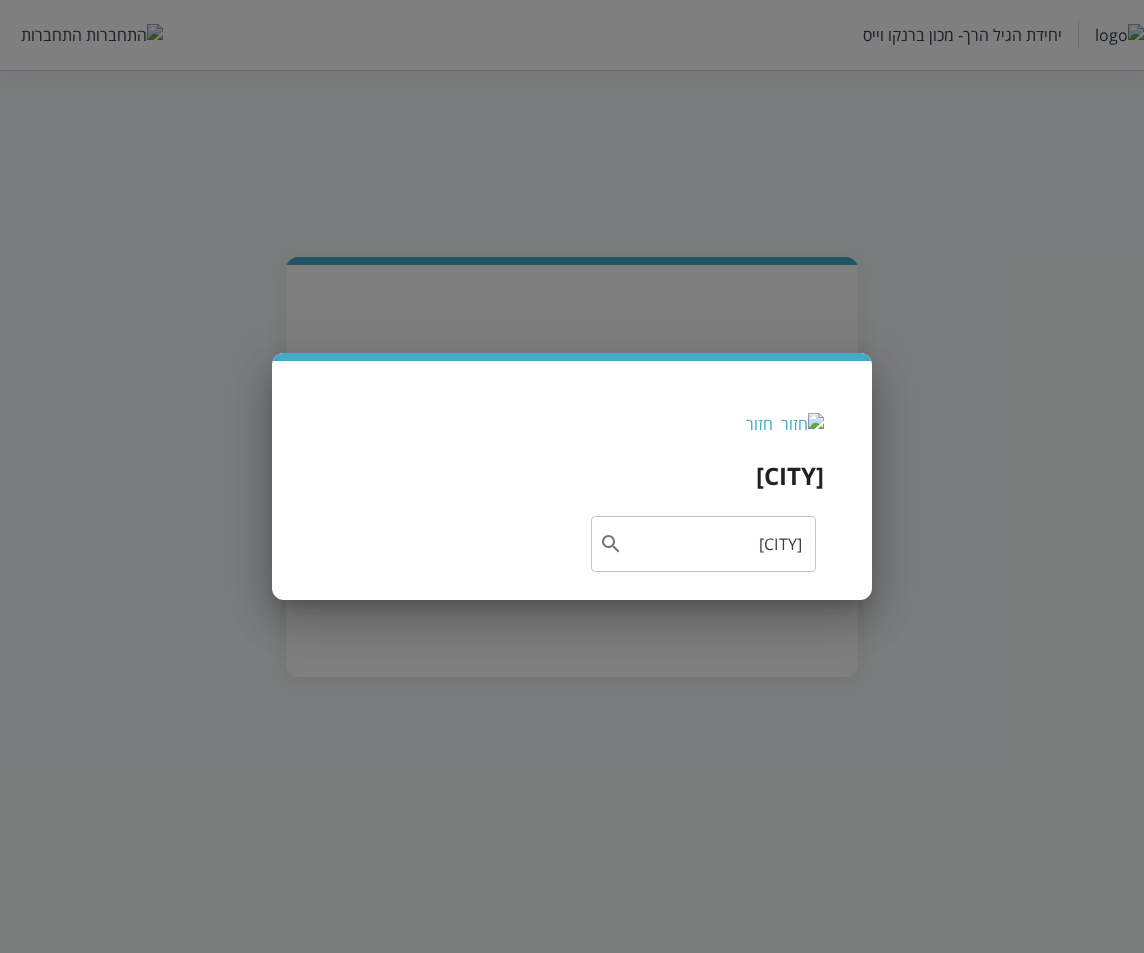 click on "חזור" at bounding box center [759, 424] 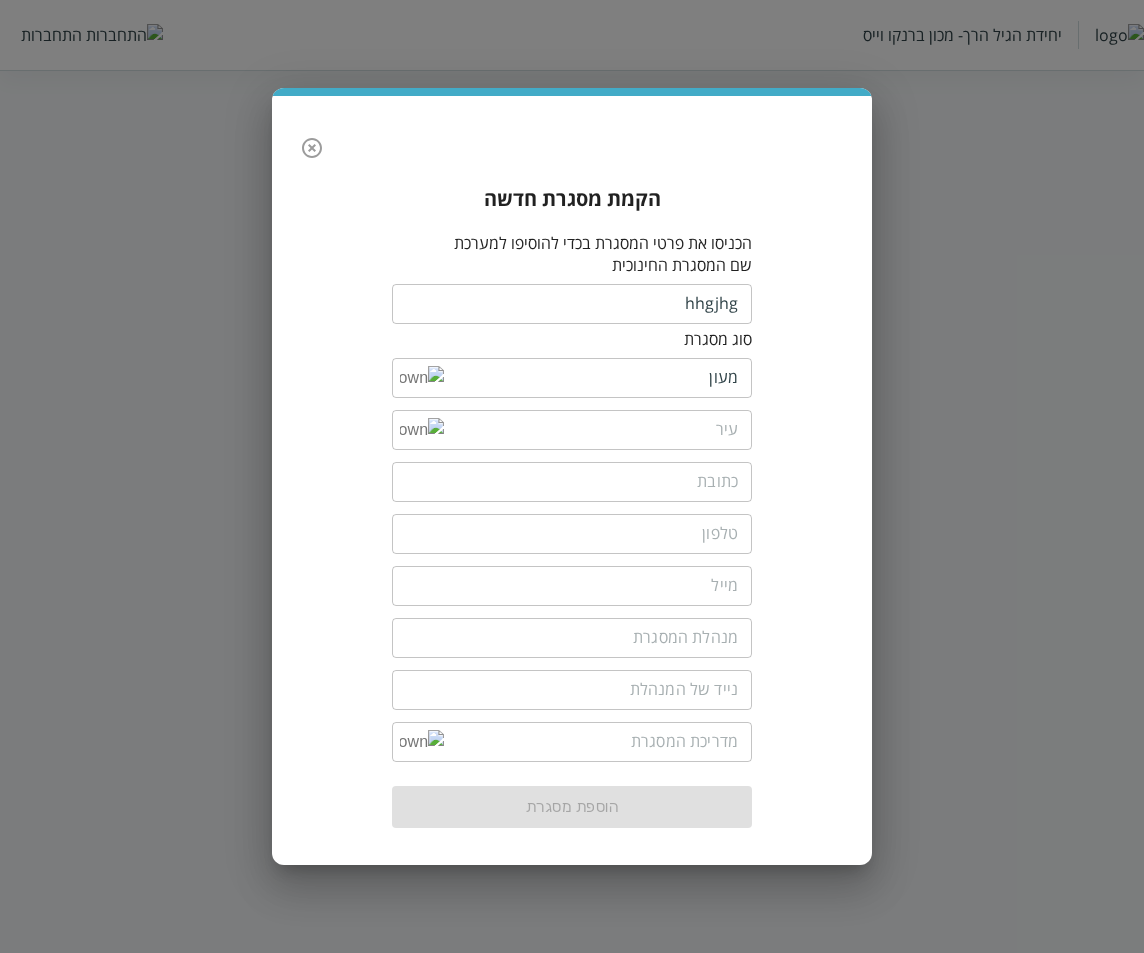 click at bounding box center (591, 430) 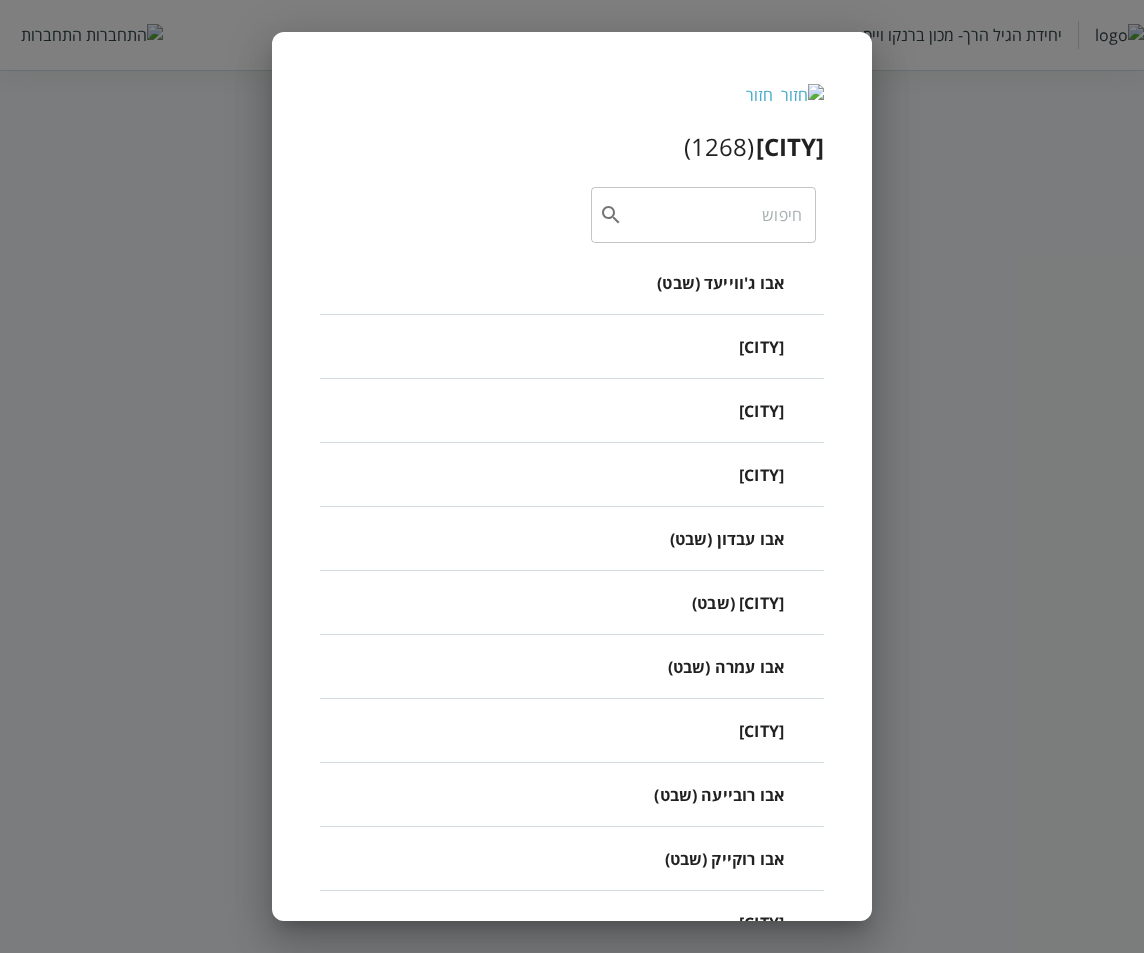 click on "[CITY]" at bounding box center [761, 411] 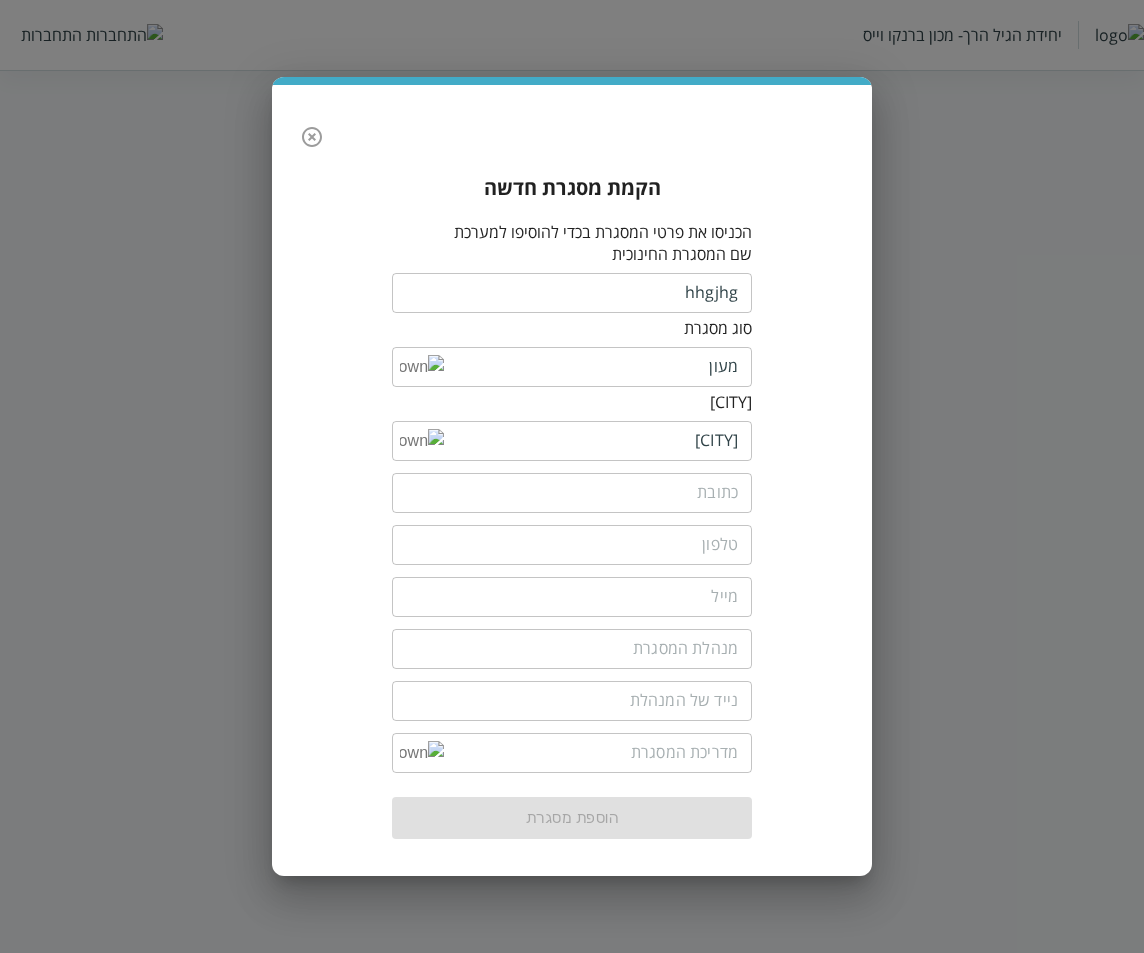 click at bounding box center [572, 545] 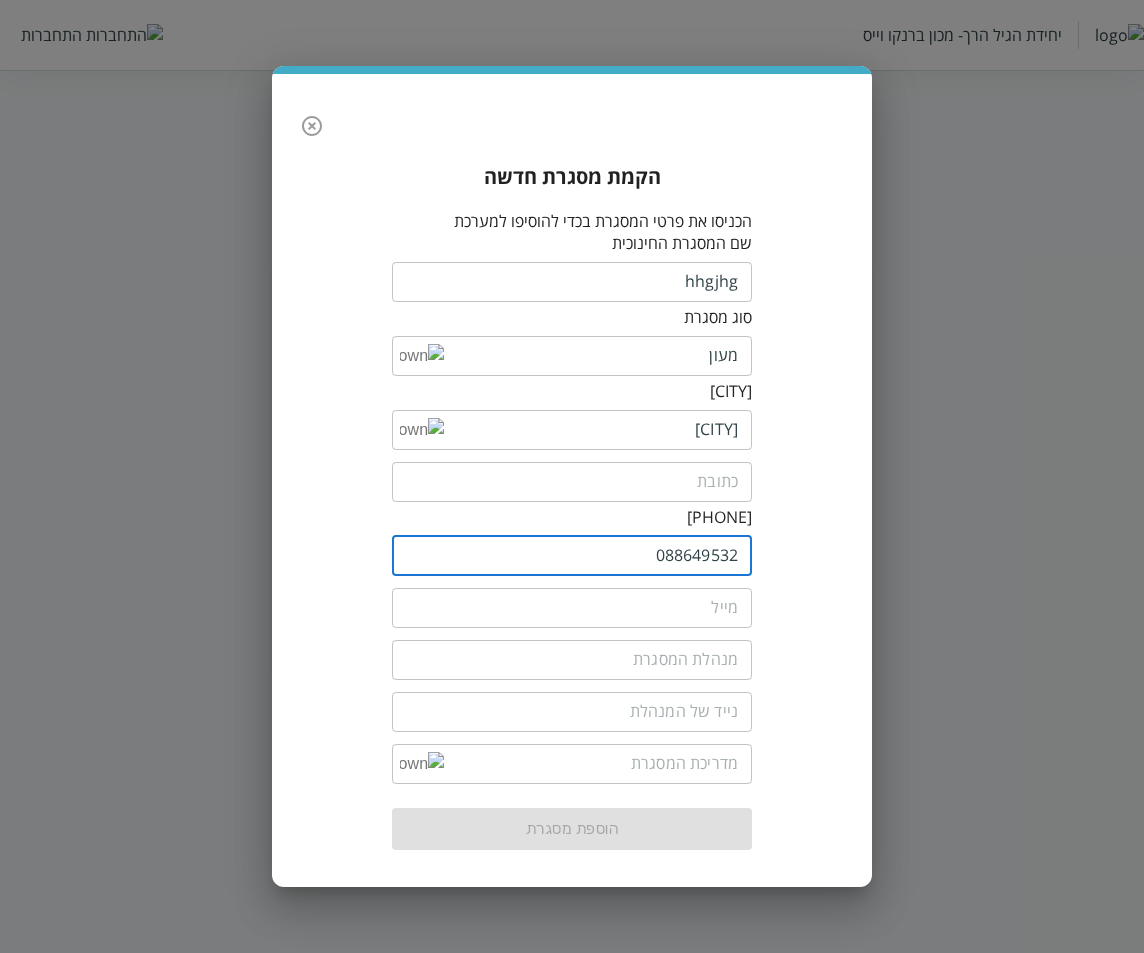 type on "088649532" 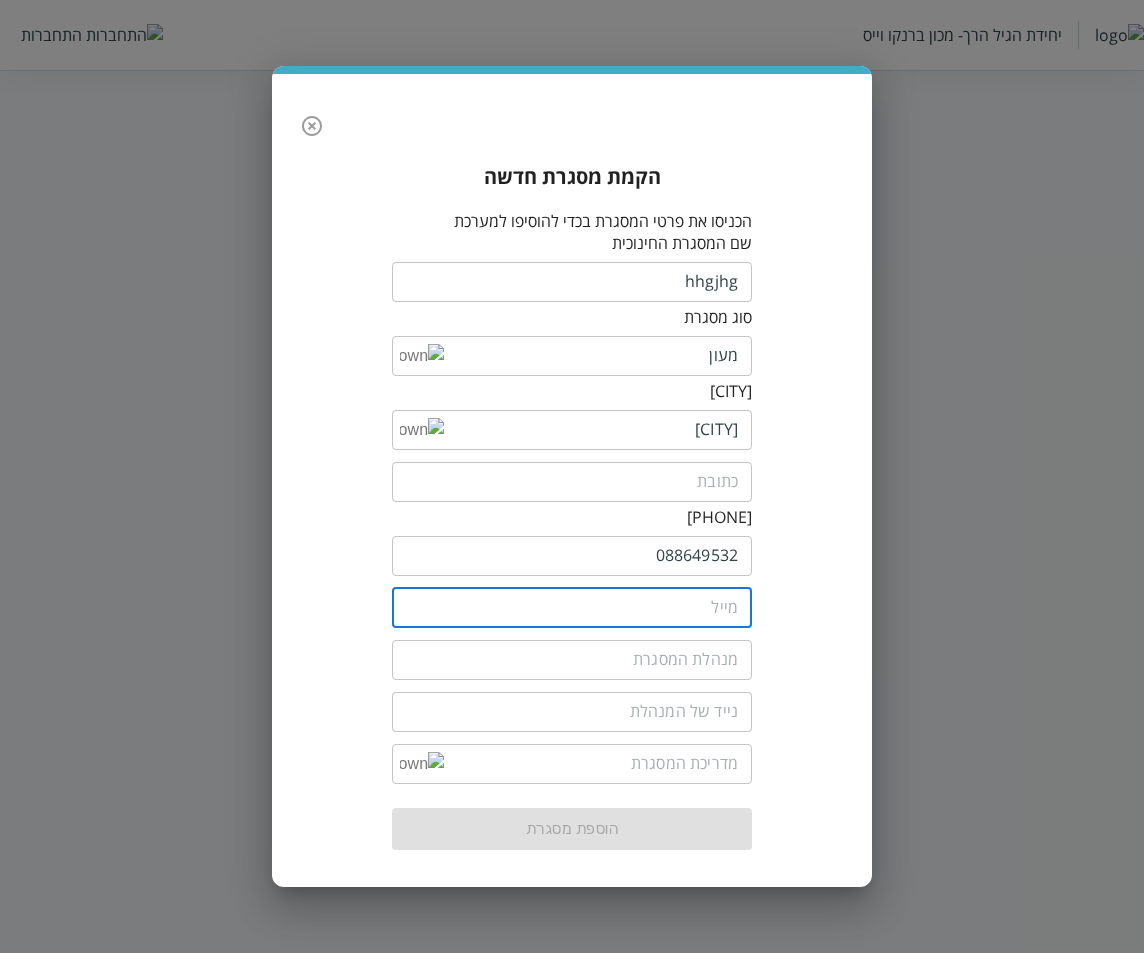click at bounding box center [572, 608] 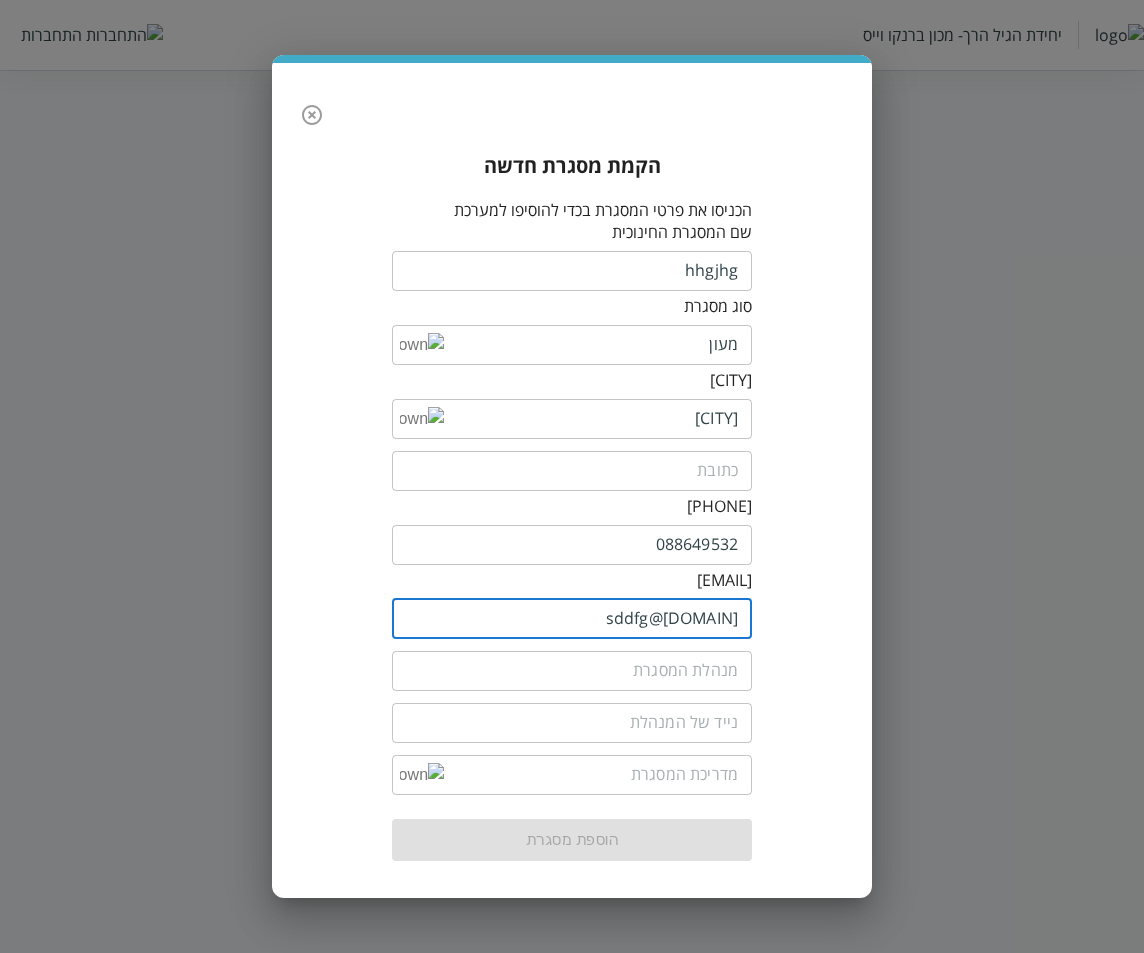 click on "sddfg@[DOMAIN]" at bounding box center [572, 619] 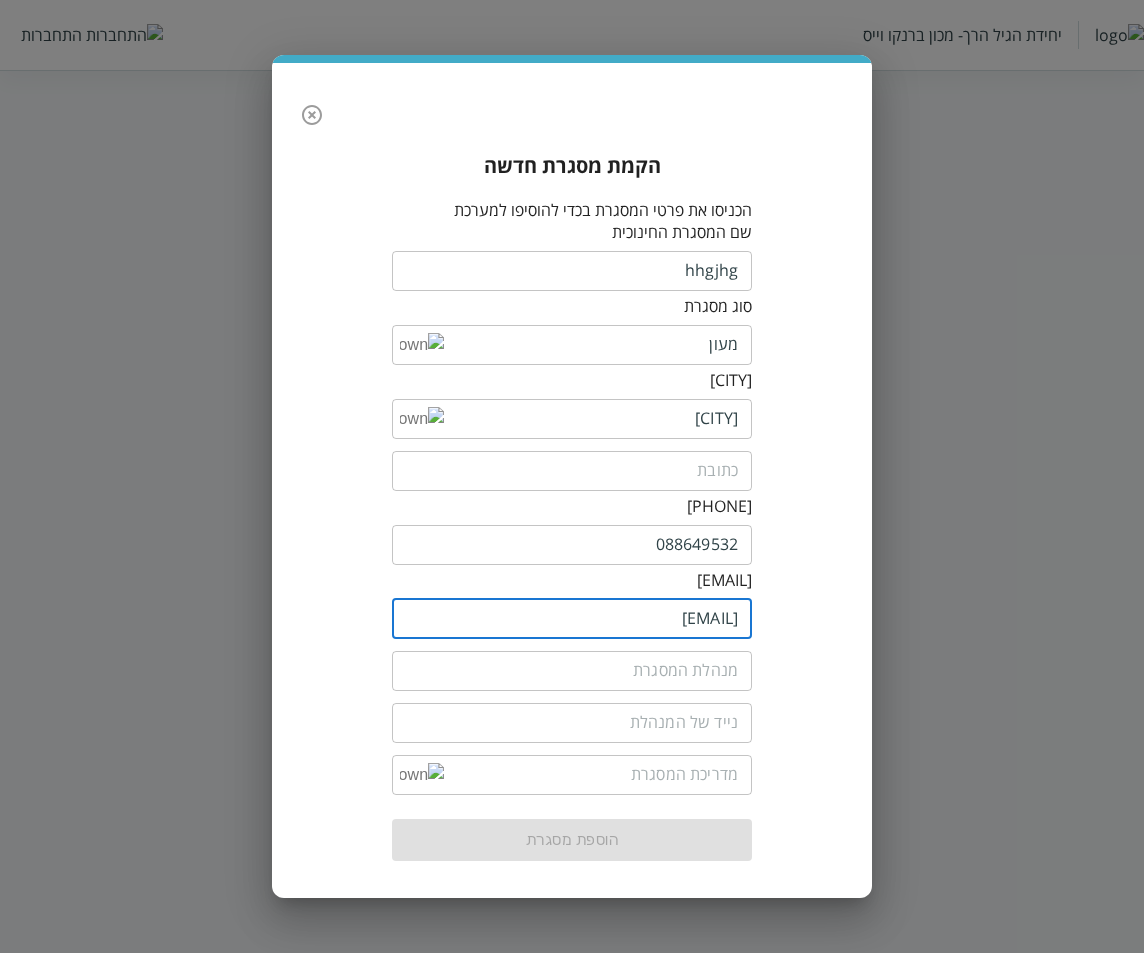type on "[EMAIL]" 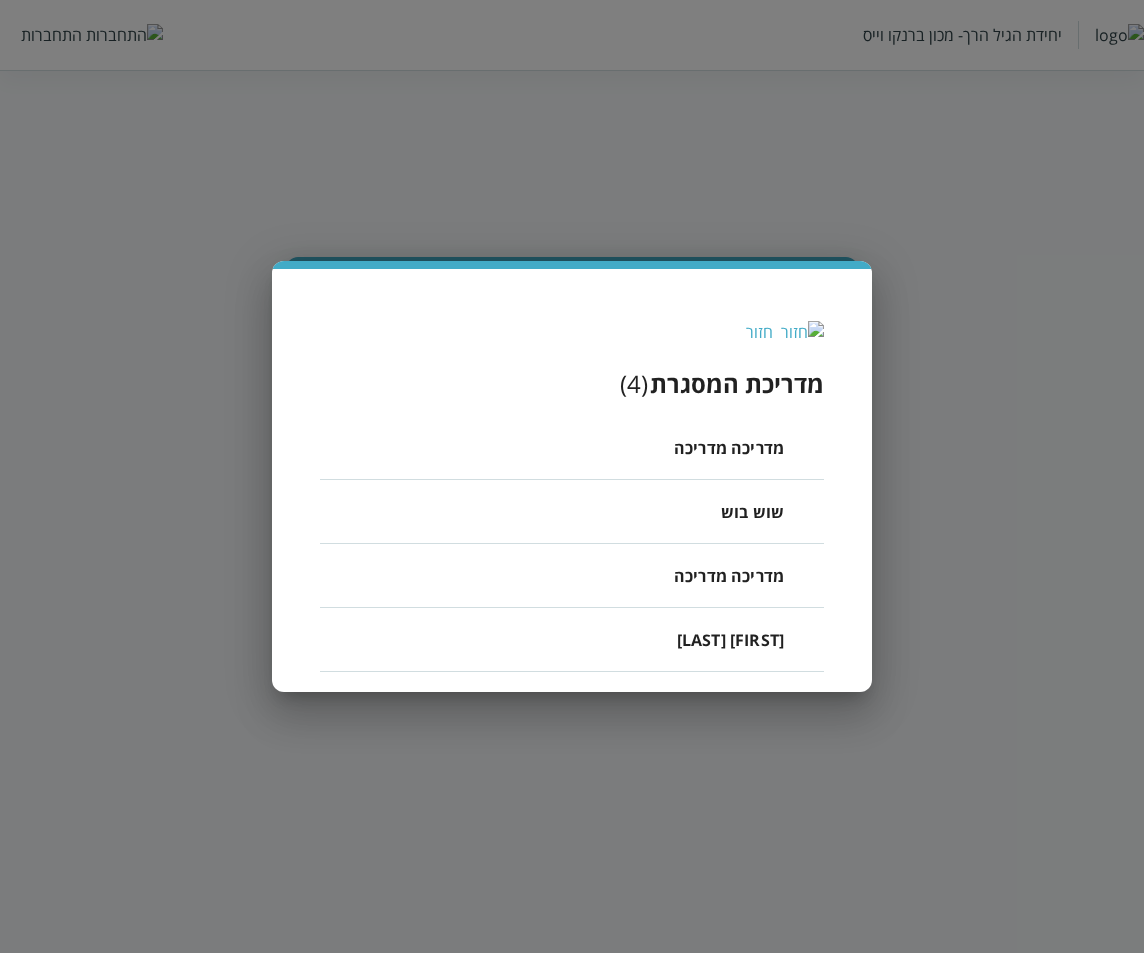click on "מדריכה מדריכה" at bounding box center [572, 576] 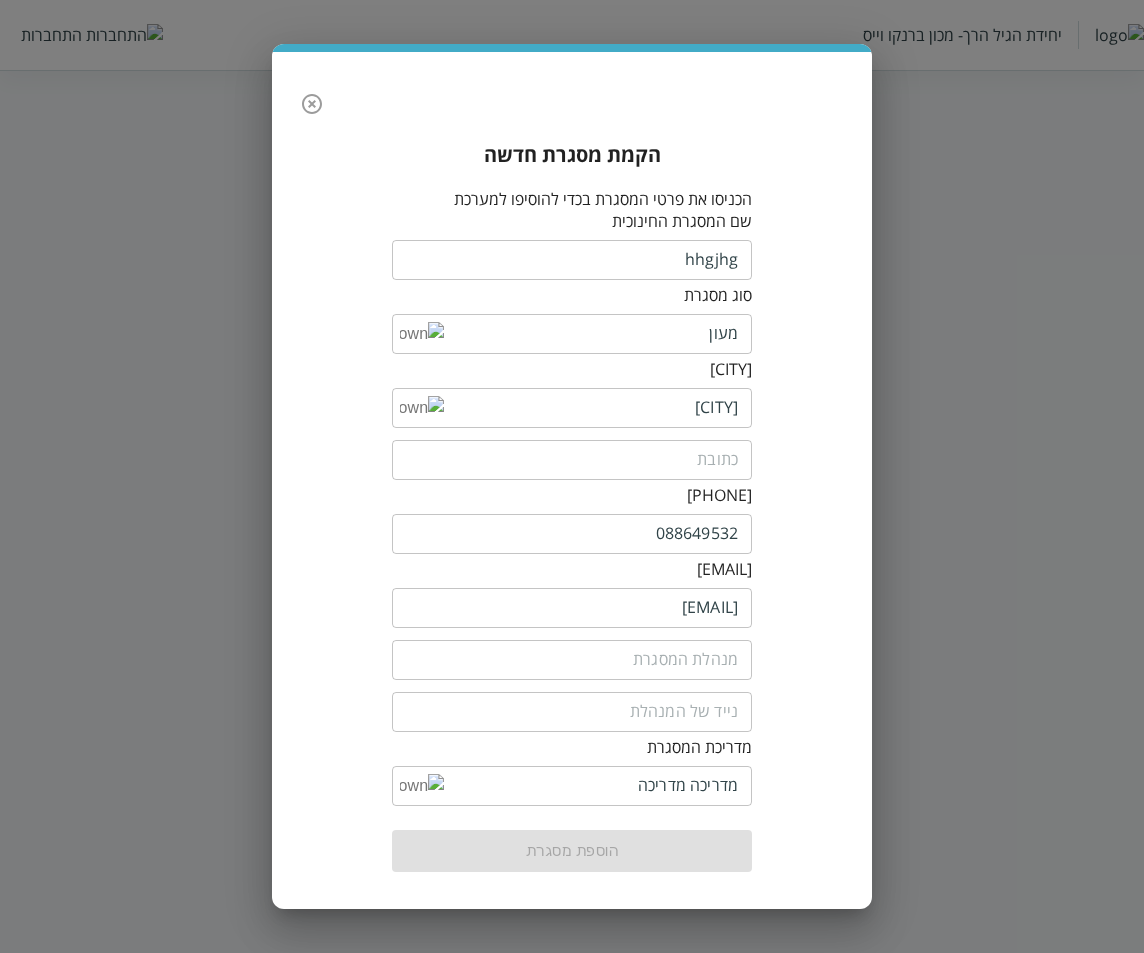 click at bounding box center (572, 712) 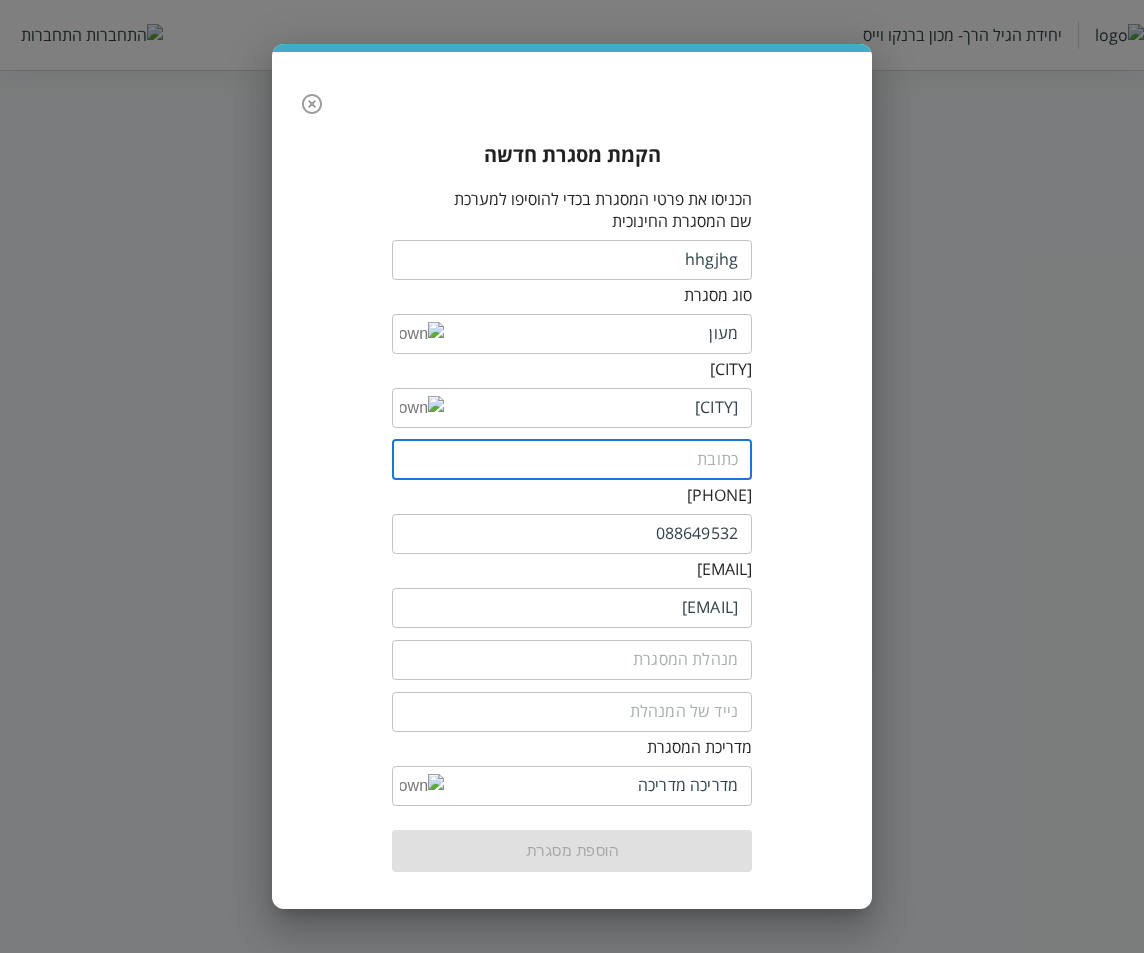 click at bounding box center [572, 460] 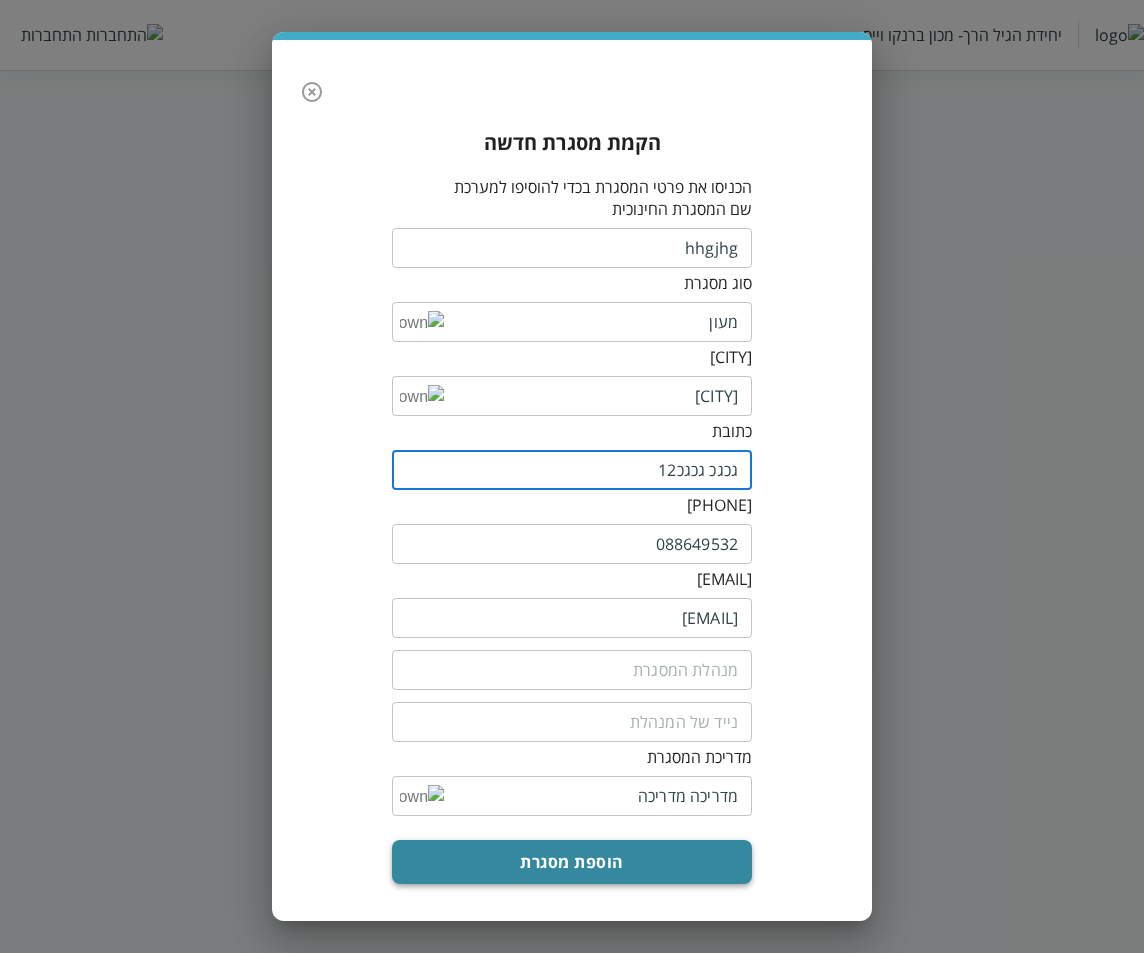 type on "גכגכ גכגכ12" 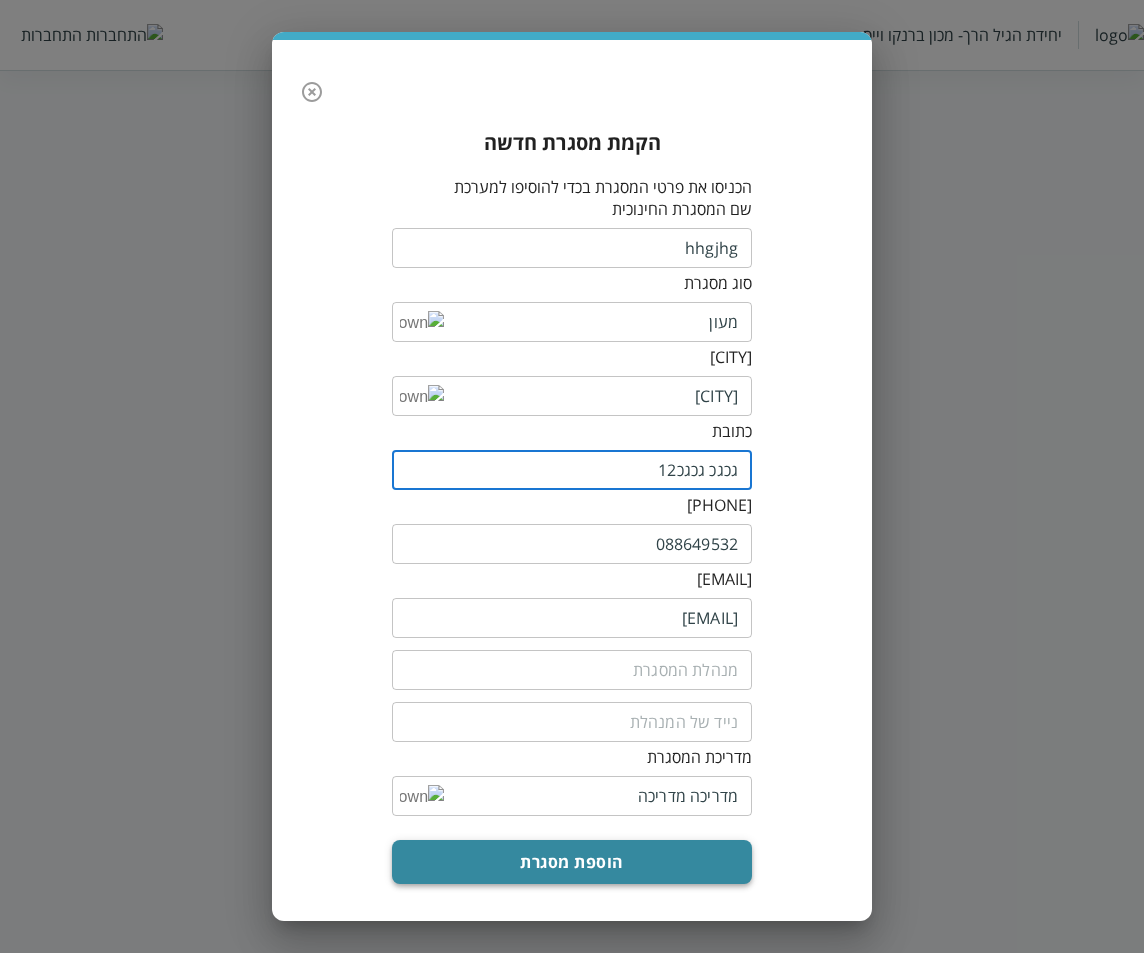 click on "הוספת מסגרת" at bounding box center [572, 862] 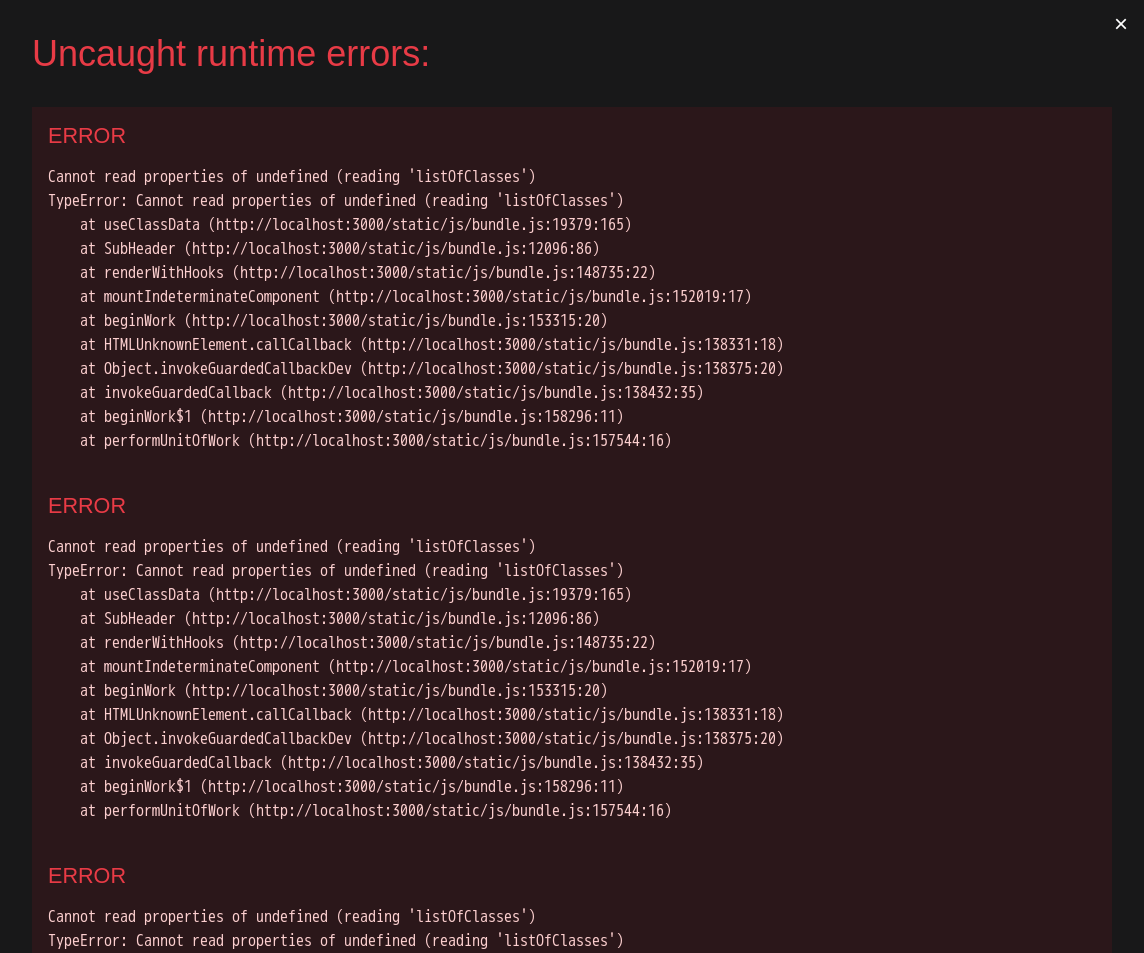 scroll, scrollTop: 0, scrollLeft: 0, axis: both 